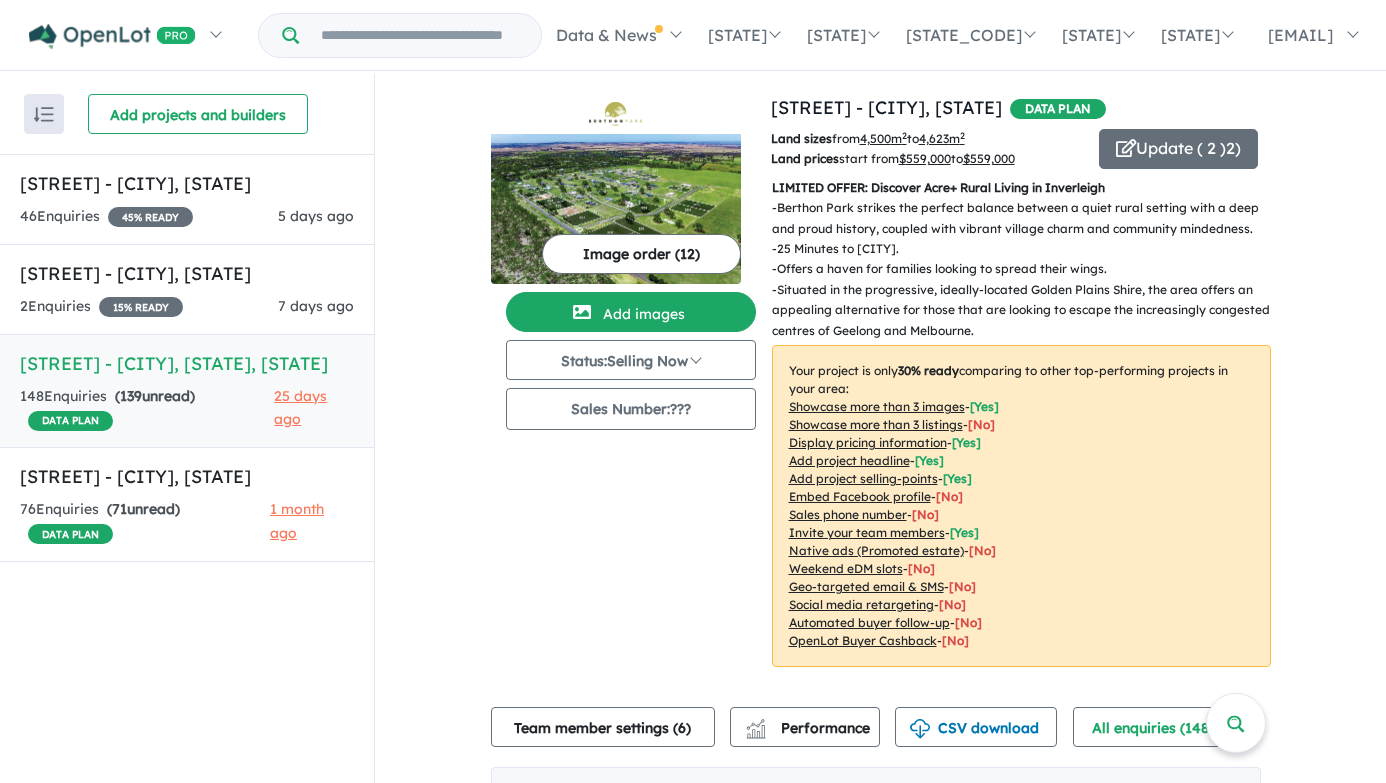 scroll, scrollTop: 0, scrollLeft: 0, axis: both 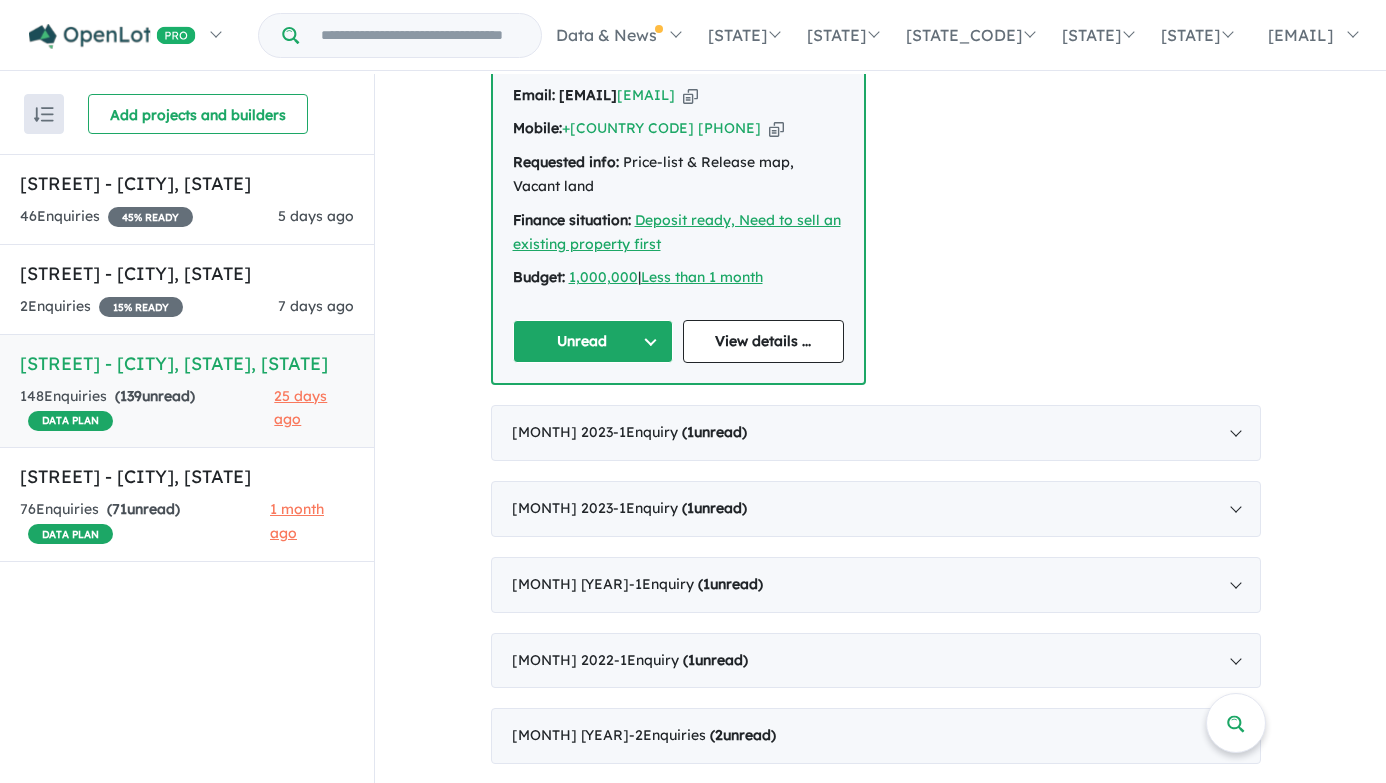click on "[MONTH] 2025 - 2 Enquiries ( 0 unread) Amarjeet Bhangu [DAY] - 20/05/2025, 3:52pm Email: [EMAIL] Copied! Mobile: +[COUNTRY CODE] [PHONE] Copied! Requested info: Price-list & Release map, House & land packages Assigned Profile & Notes Aaron Fenech [DAY] - 19/05/2025, 2:01pm Email: [EMAIL] Copied! Mobile: +[COUNTRY CODE] [PHONE] Copied! Requested info: Price-list & Release map, House & land packages Assigned Profile & Notes [MONTH] 2025 - 1 Enquiry ( 0 unread) Loading enquiries [MONTH] 2025 - 3 Enquiries ( 0 unread) Loading enquiries [MONTH] 2025 - 1 Enquiry ( 0 unread) Loading enquiries [MONTH] 2025 - 5 Enquiries ( 3 unread) Loading enquiries [MONTH] 2024 - 1 Enquiry ( 1 unread) Loading enquiries [MONTH] 2024 - 1 Enquiry ( 1 unread) Loading enquiries [MONTH] 2024 - 1 Enquiry ( 1 unread) Loading enquiries [MONTH] 2024 - 1 Enquiry ( 1 unread) Loading enquiries [MONTH] 2023 - 1 Enquiry ( 1 unread)" at bounding box center [876, 992] 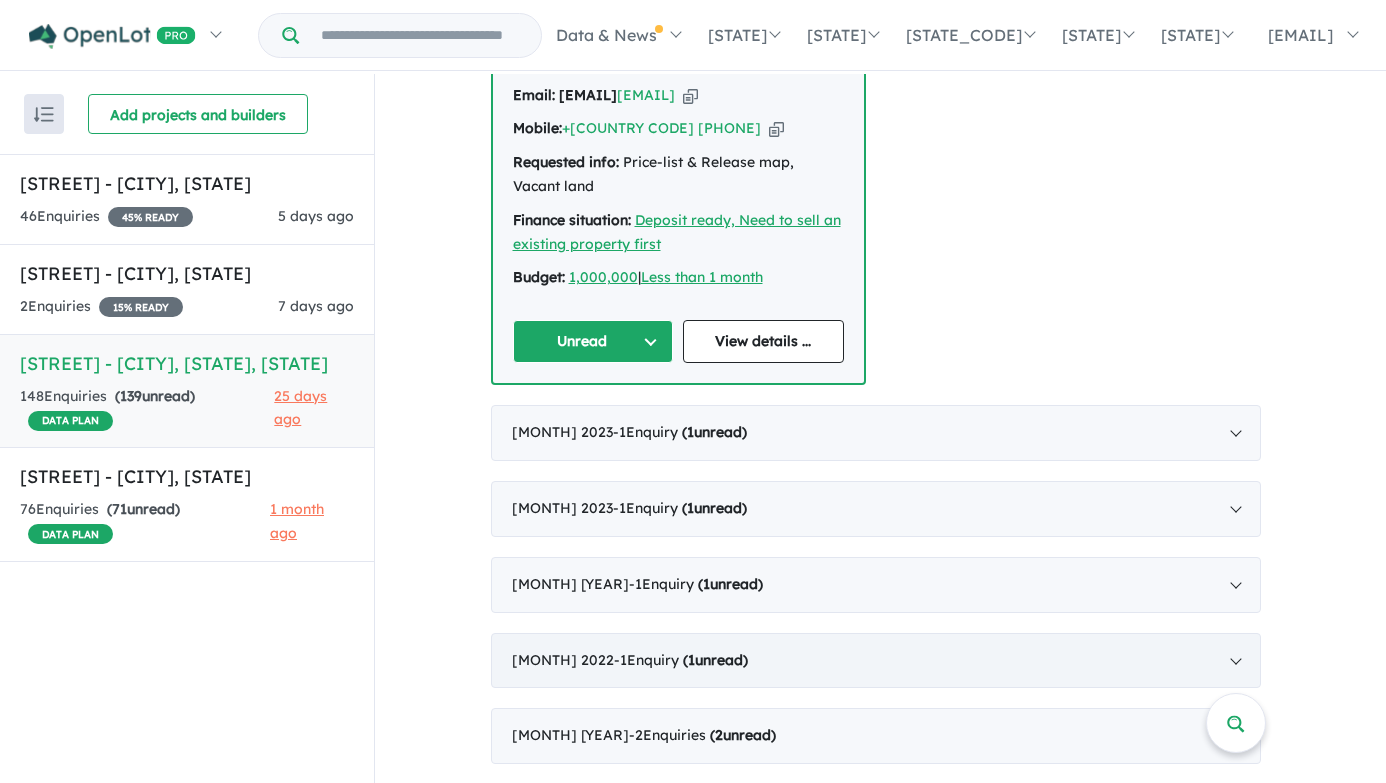 click on "- 1 Enquir y ( 1 unread)" at bounding box center (681, 660) 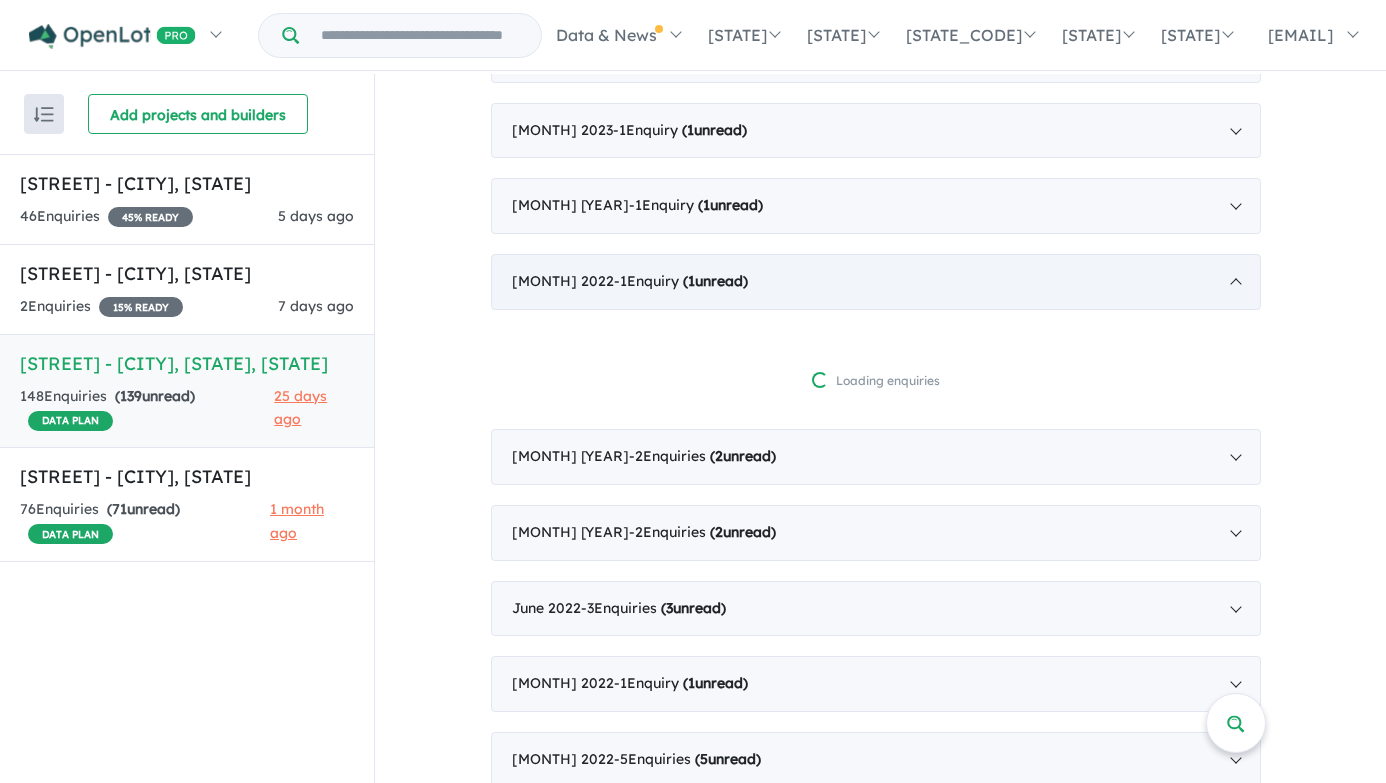 scroll, scrollTop: 2, scrollLeft: 0, axis: vertical 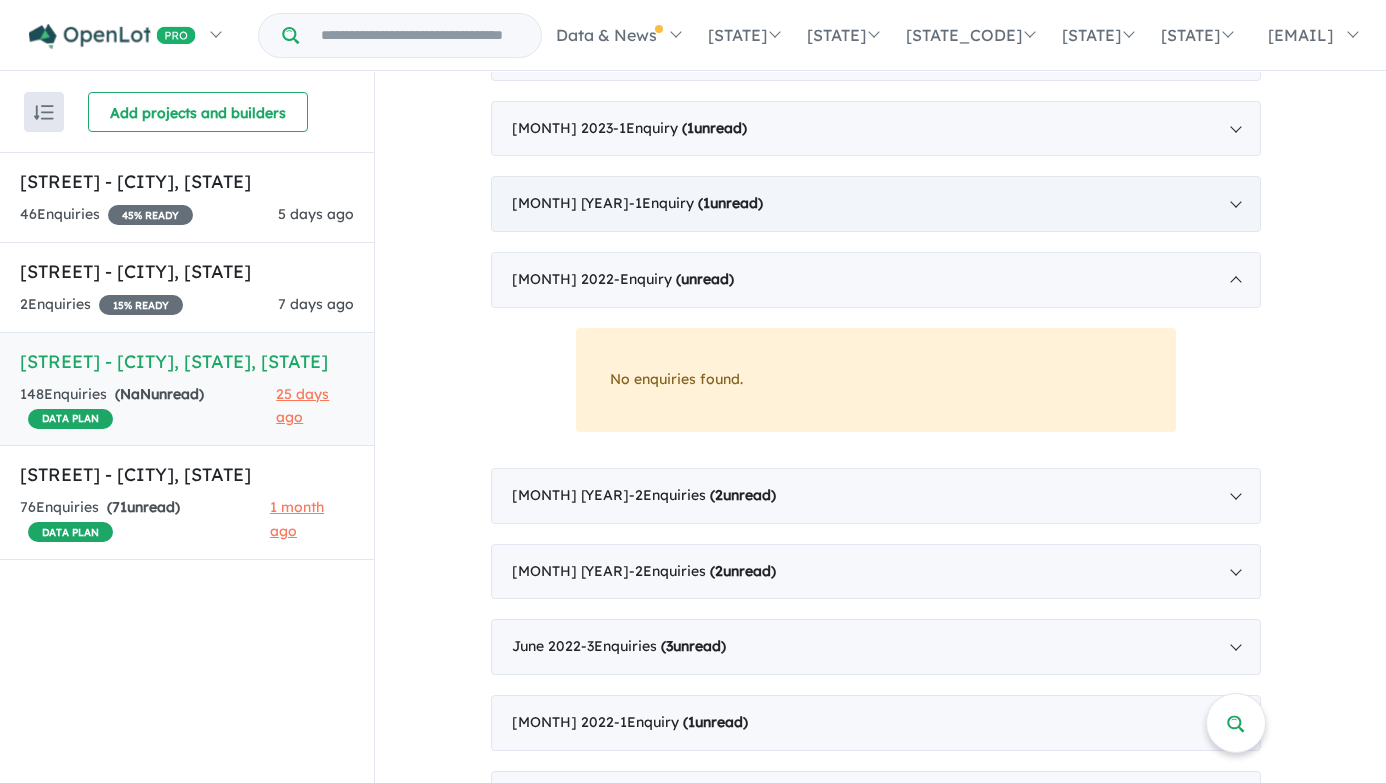 click on "[MONTH] 2023 - 1 Enquir y ( 1 unread)" at bounding box center [876, 204] 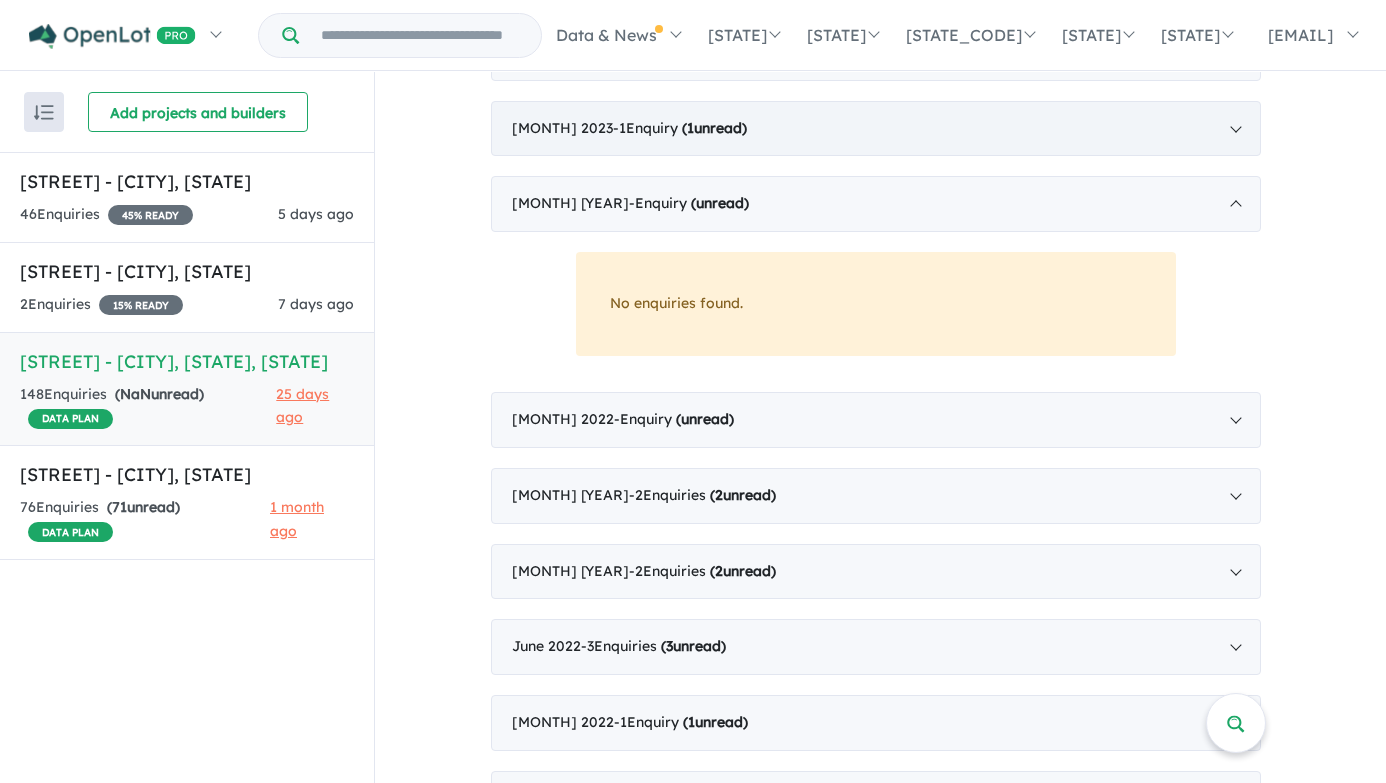 click on "[MONTH] [YEAR]  -  1  Enquir y   ( 1  unread)" at bounding box center [876, 129] 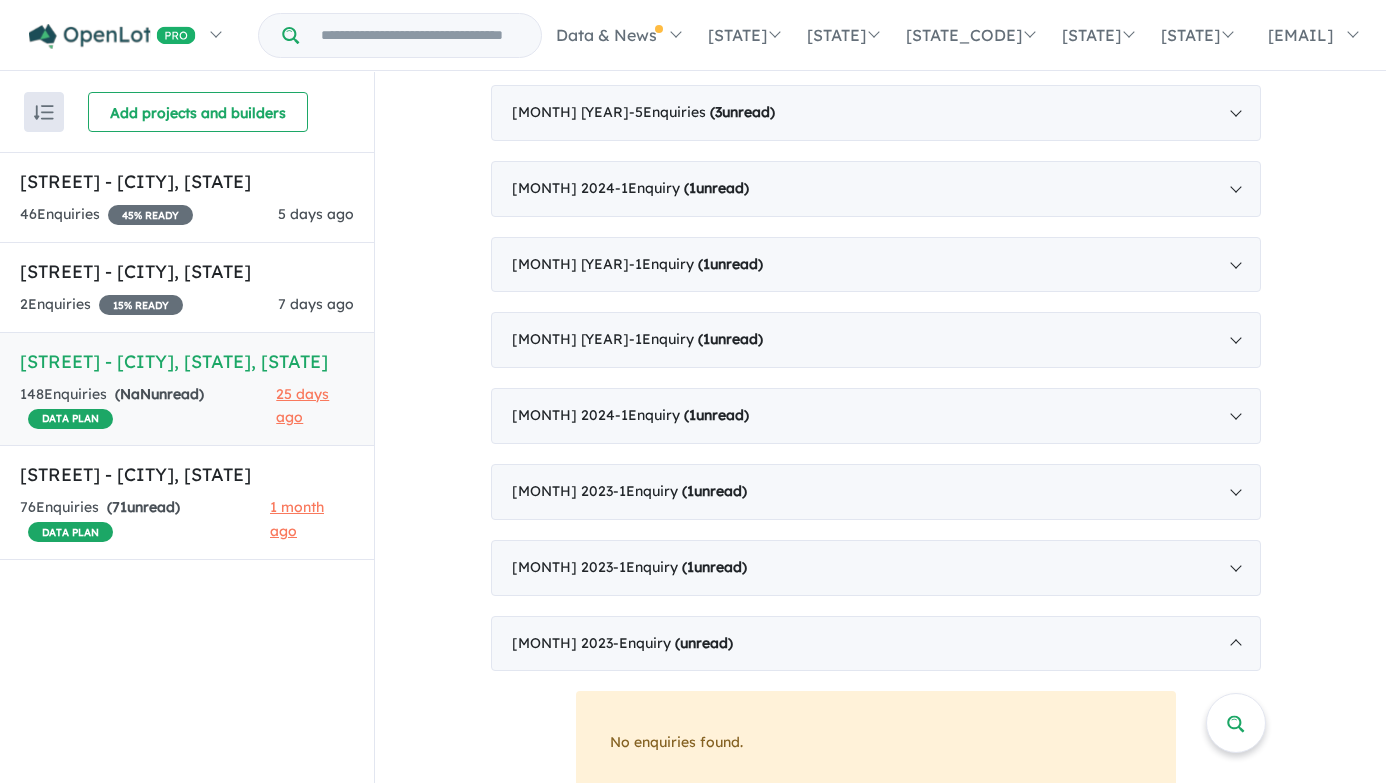 scroll, scrollTop: 981, scrollLeft: 0, axis: vertical 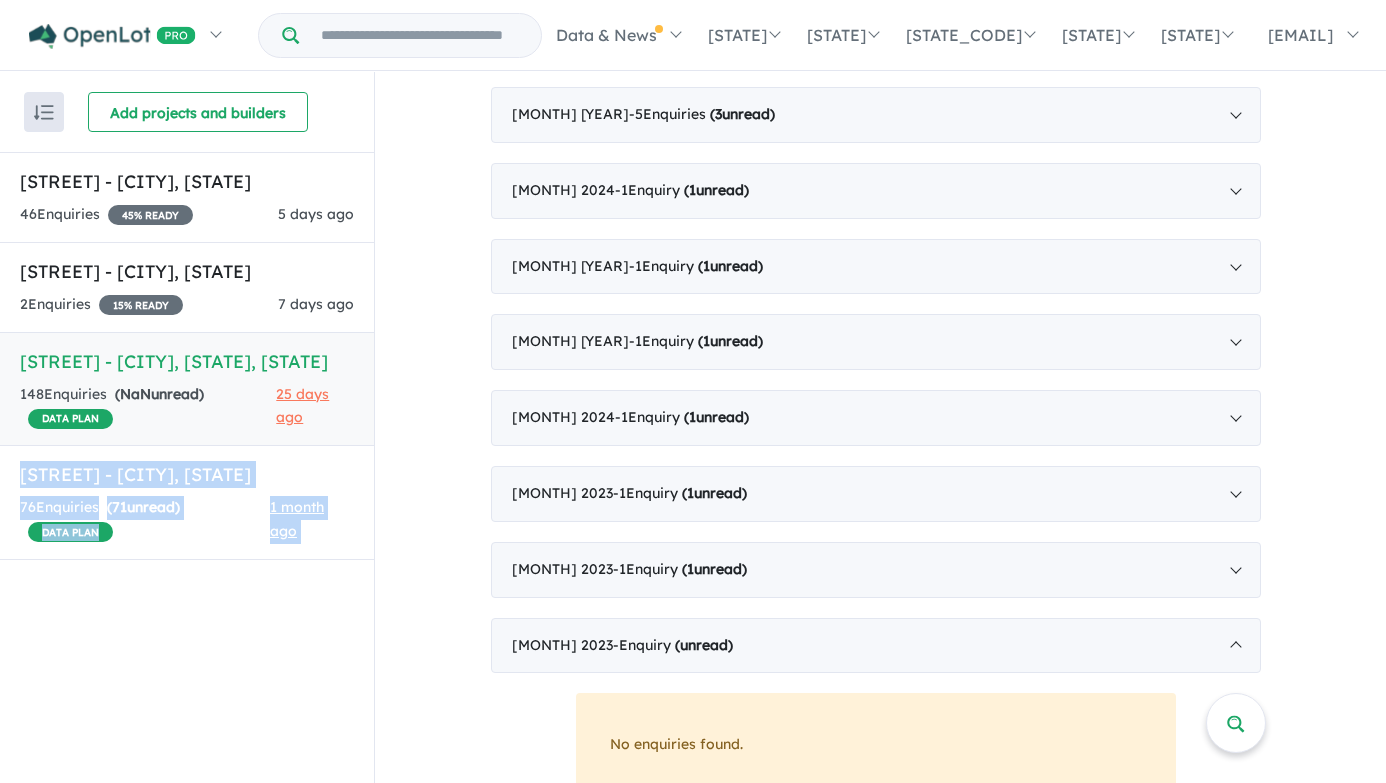 drag, startPoint x: 245, startPoint y: 538, endPoint x: 405, endPoint y: 456, distance: 179.78876 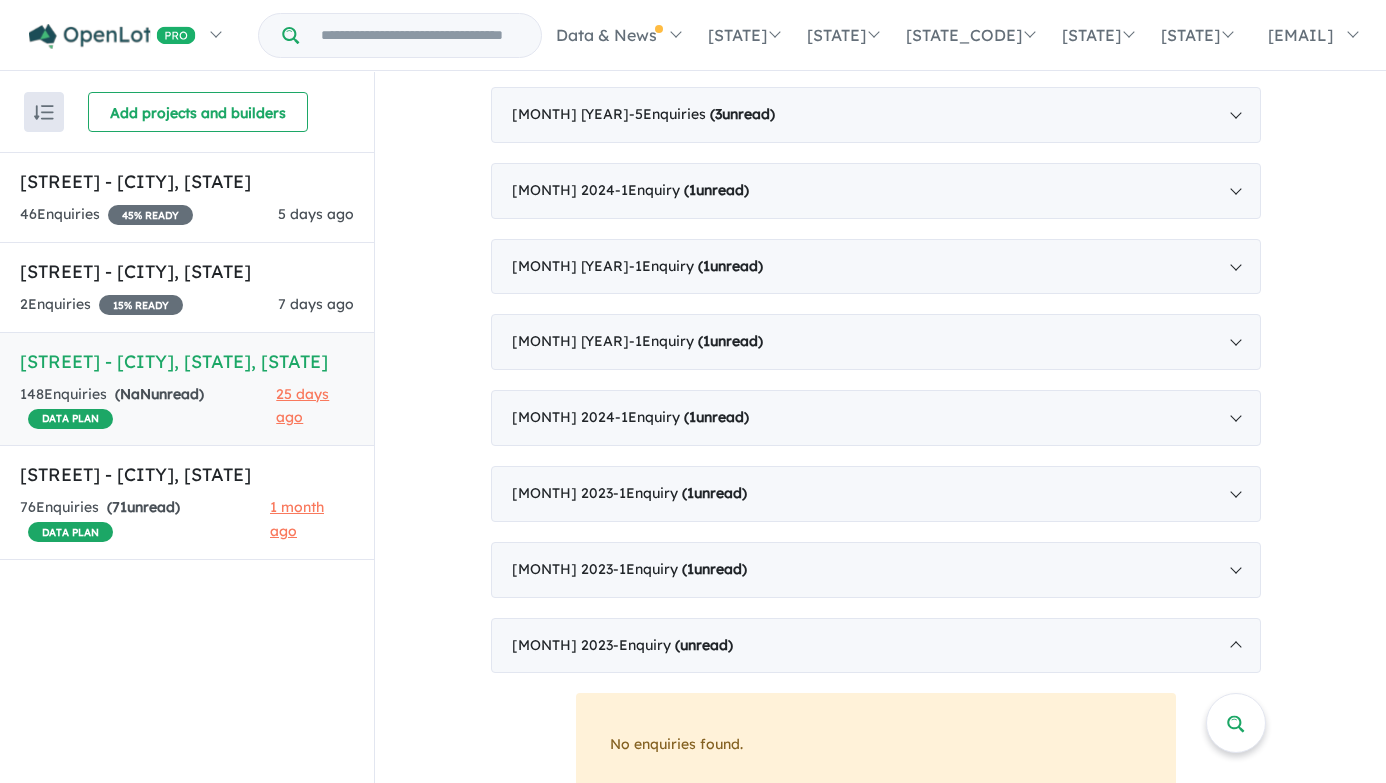 click on "View 4 projects in your account [STREET] - [CITY] DATA PLAN Land sizes from 4,500 m 2 to 4,623 m 2 Land prices start from $ 559,000 to $ 559,000 Update ( 2 ) LIMITED OFFER: Discover Acre+ Rural Living in Inverleigh - Berthon Park strikes the perfect balance between a quiet rural setting with a deep and proud history, coupled with vibrant village charm and community mindedness. - 25 Minutes to Geelong. - Offers a haven for families looking to spread their wings. - Situated in the progressive, ideally-located Golden Plains Shire, the area offers an appealing alternative for those that are looking to escape the increasingly congested centres of Geelong and Melbourne. Your project is only 30 % ready comparing to other top-performing projects in your area: Showcase more than 3 images - [ Yes ] Showcase more than 3 listings - [ No ] Display pricing information - [ Yes ] Add project headline - [ Yes ] Add project selling-points - [ Yes ] Embed Facebook profile - [ No]" at bounding box center [880, 1061] 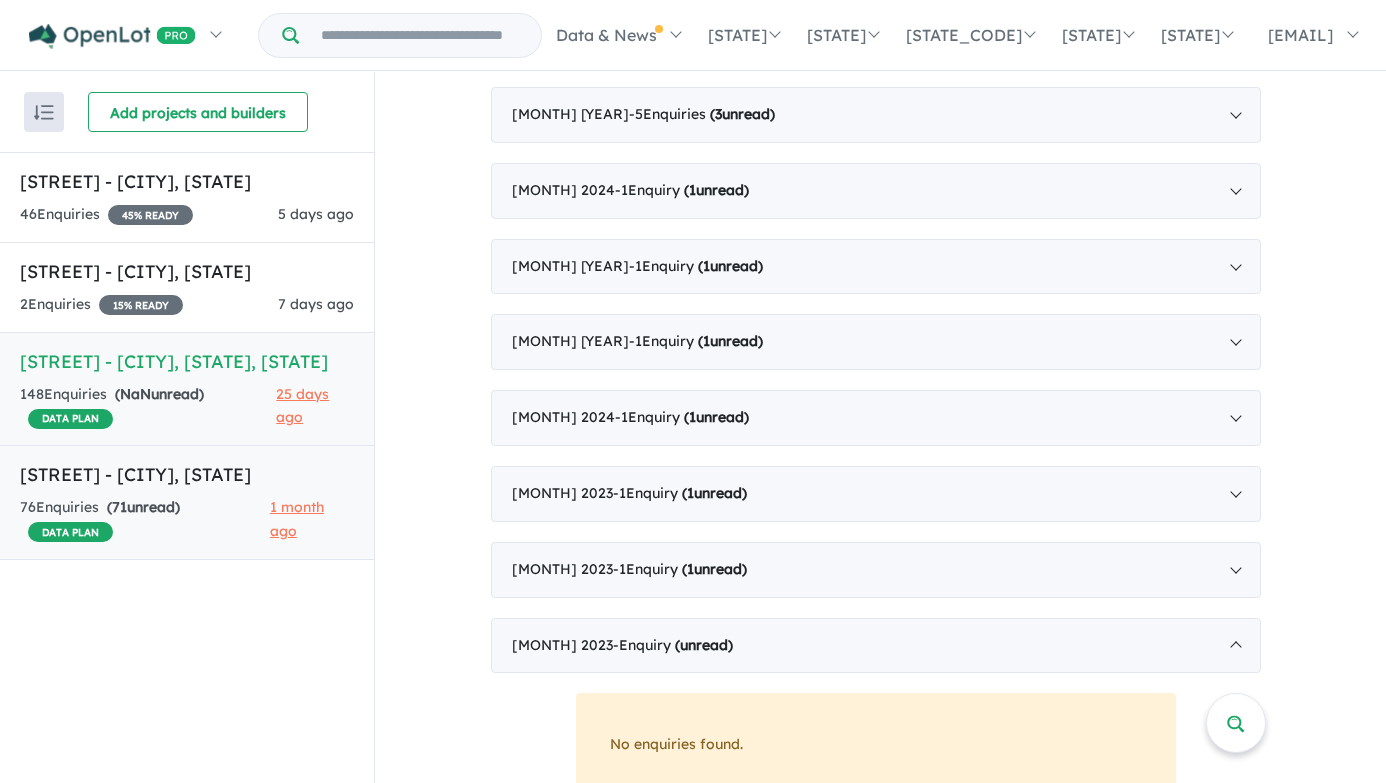 click on "[STREET] - [CITY], [STATE]" at bounding box center (187, 474) 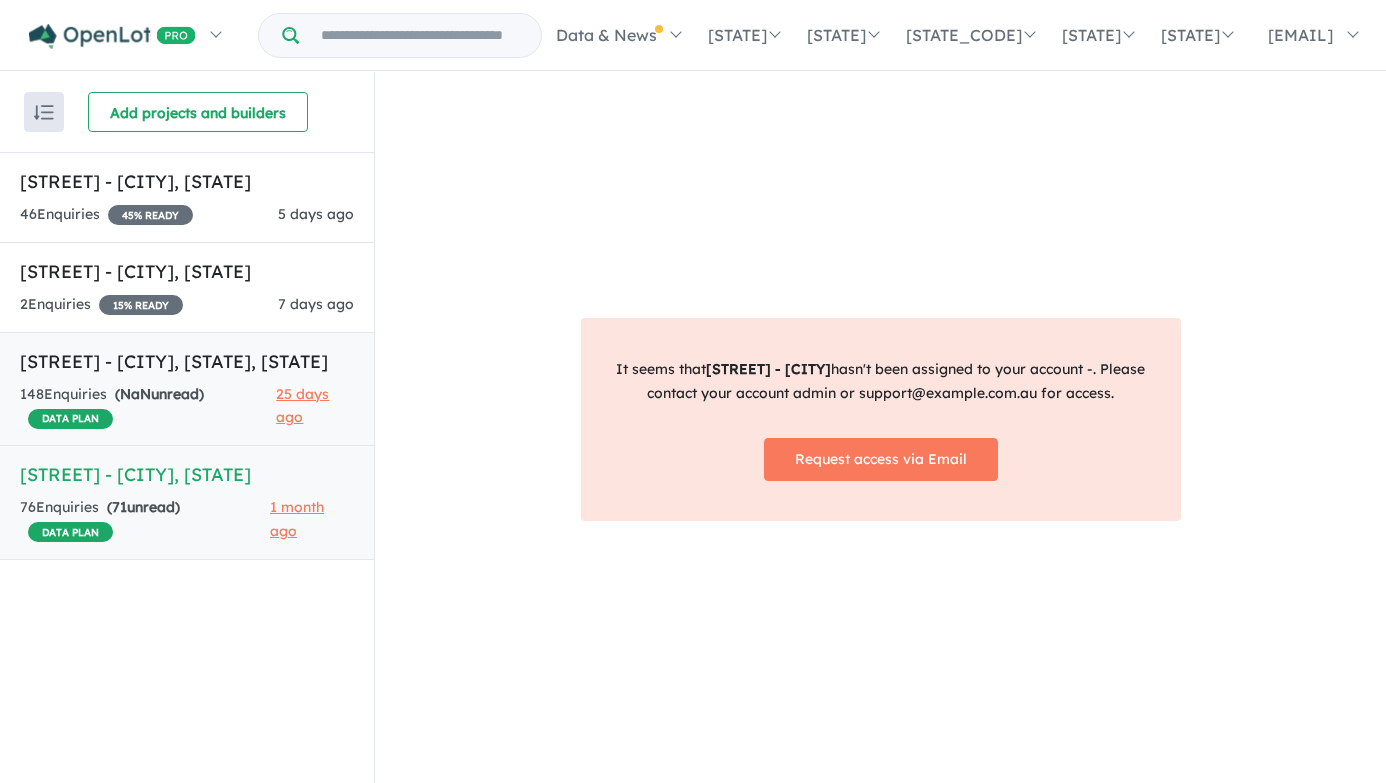 click on "( NaN  unread)" at bounding box center [159, 394] 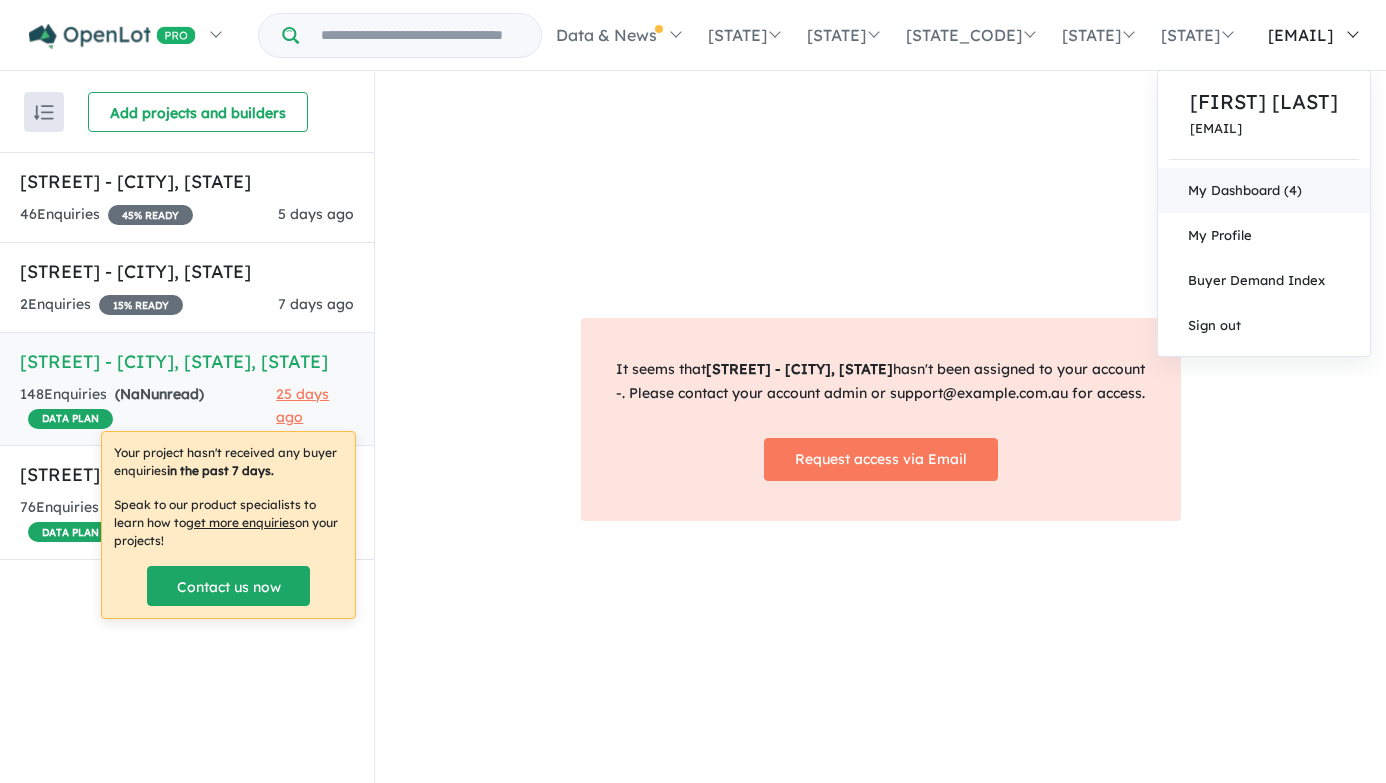 click on "My Dashboard (4)" at bounding box center [1264, 190] 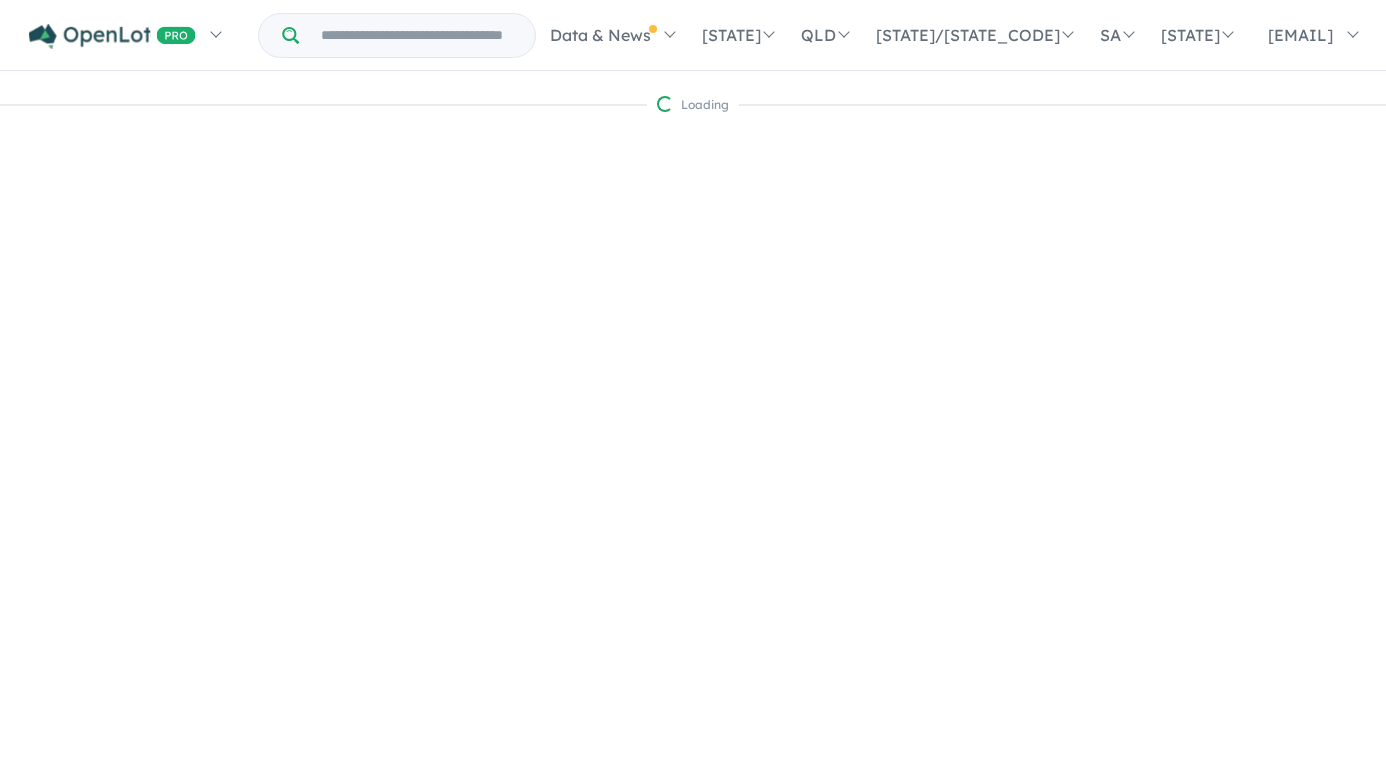 scroll, scrollTop: 0, scrollLeft: 0, axis: both 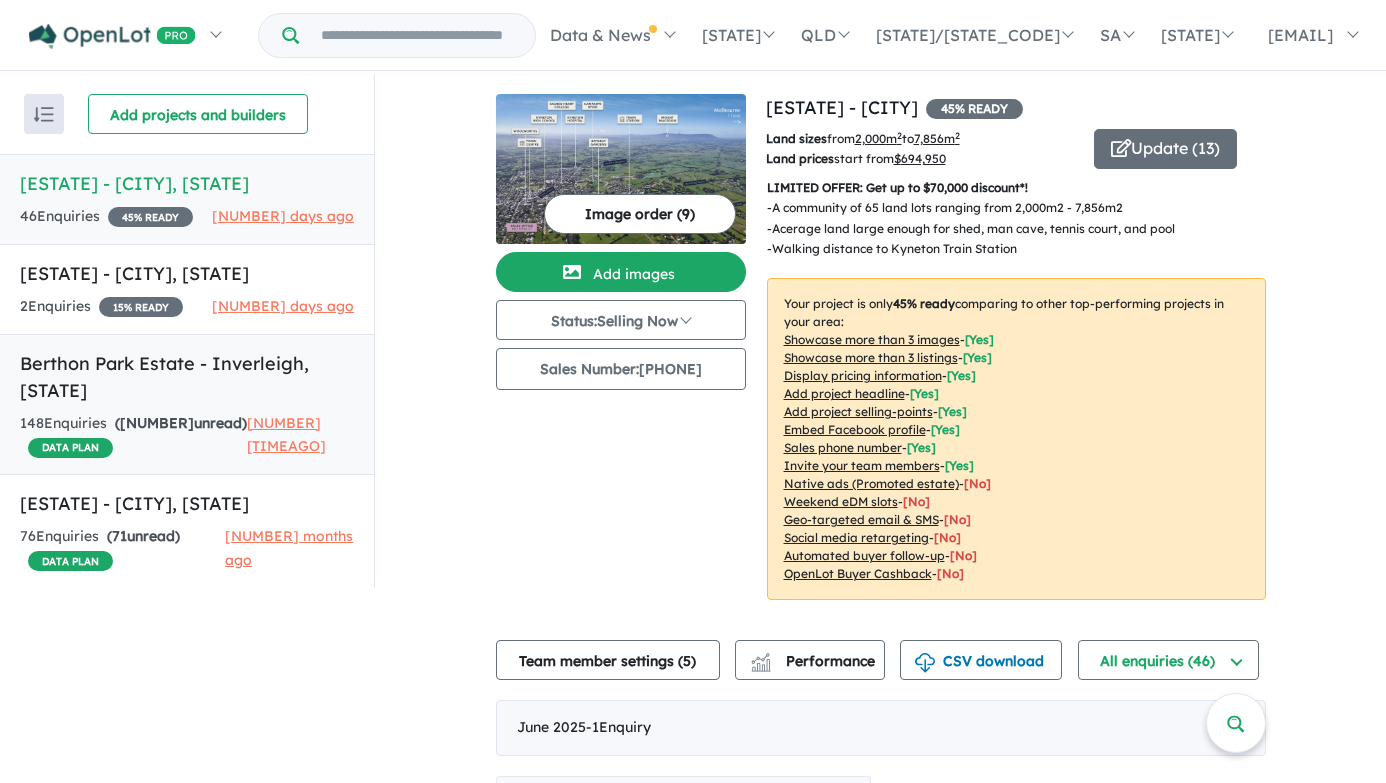 click on "( 139  unread)" at bounding box center [181, 423] 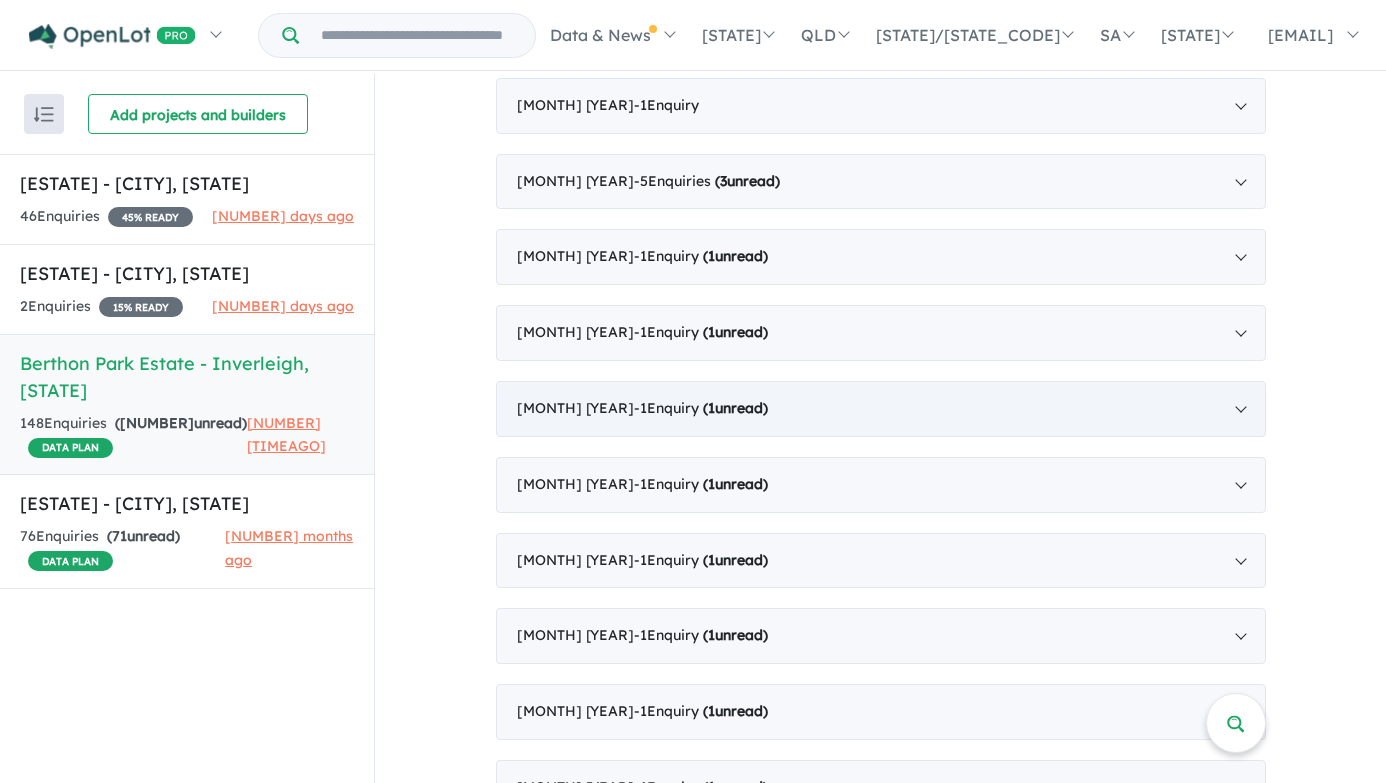 click on "[MONTH] [YEAR]  -  1  Enquir y   ( 1  unread)" at bounding box center (881, 409) 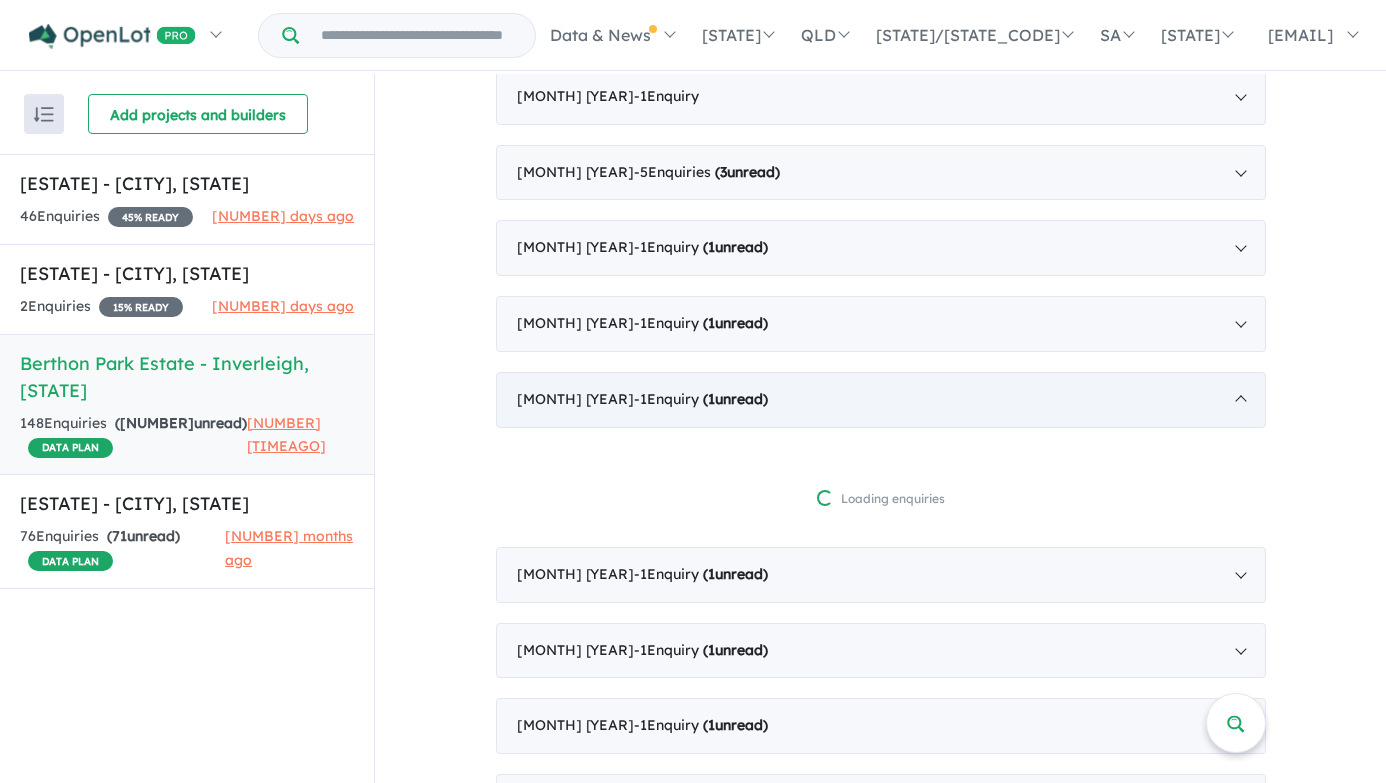 scroll, scrollTop: 951, scrollLeft: 0, axis: vertical 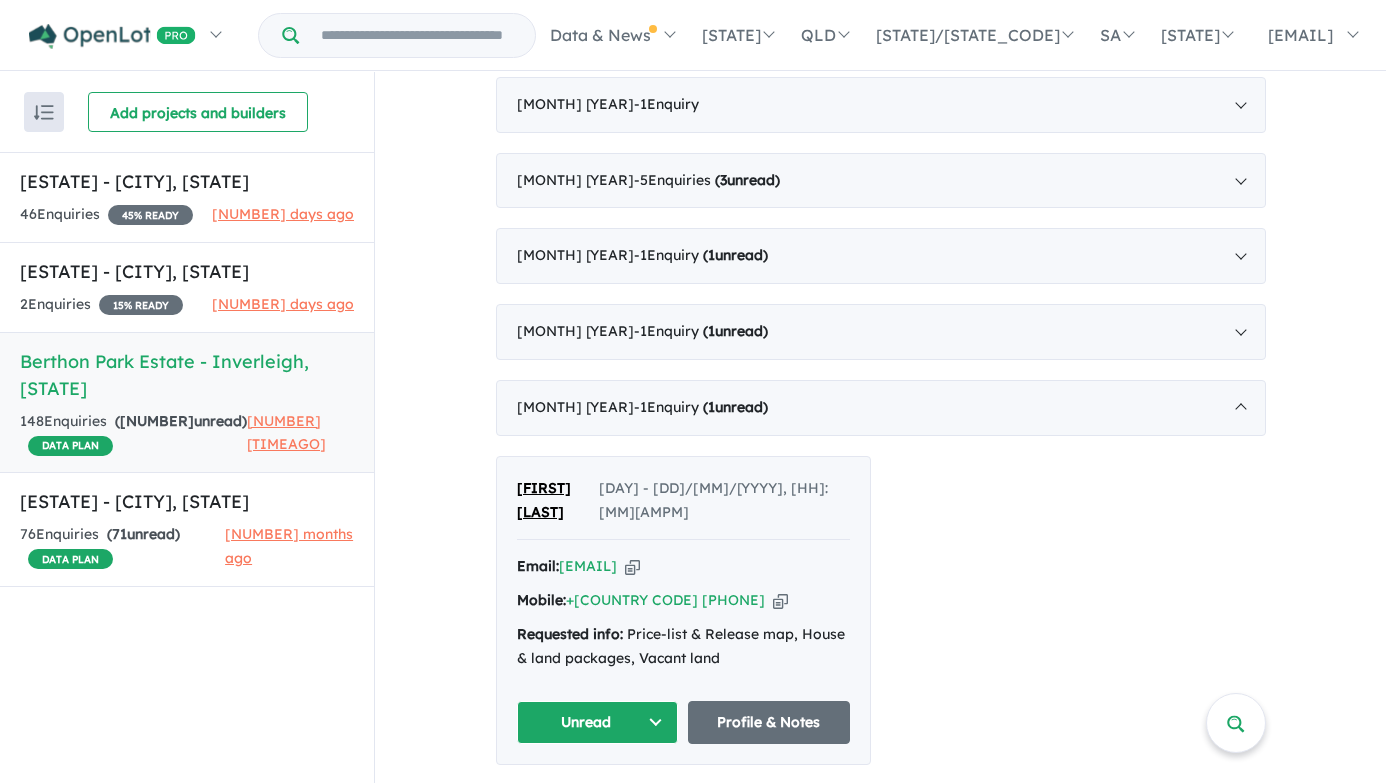 click on "View [NUMBER] projects in your account [ESTATE] - [CITY] DATA PLAN Land sizes from [NUMBER] [UNIT] to [NUMBER] [UNIT] Land prices start from [PRICE] to [PRICE] Update ([NUMBER]) LIMITED OFFER: Discover Acre+ Rural Living in [CITY] - [ESTATE] strikes the perfect balance between a quiet rural setting with a deep and proud history, coupled with vibrant village charm and community mindedness. - [NUMBER] Minutes to [CITY]. - Offers a haven for families looking to spread their wings. - Situated in the progressive, ideally-located [REGION] Shire, the area offers an appealing alternative for those that are looking to escape the increasingly congested centres of [CITY] and [CITY]. Read more Your project is only [NUMBER]% ready comparing to other top-performing projects in your area: Showcase more than [NUMBER] images - [ YES ] Showcase more than [NUMBER] listings - [ NO ] Display pricing information - [ YES ] Add project headline - [ YES ] Add project selling-points - [ YES ] - [ NO ] - [ NO ]" at bounding box center (880, 1203) 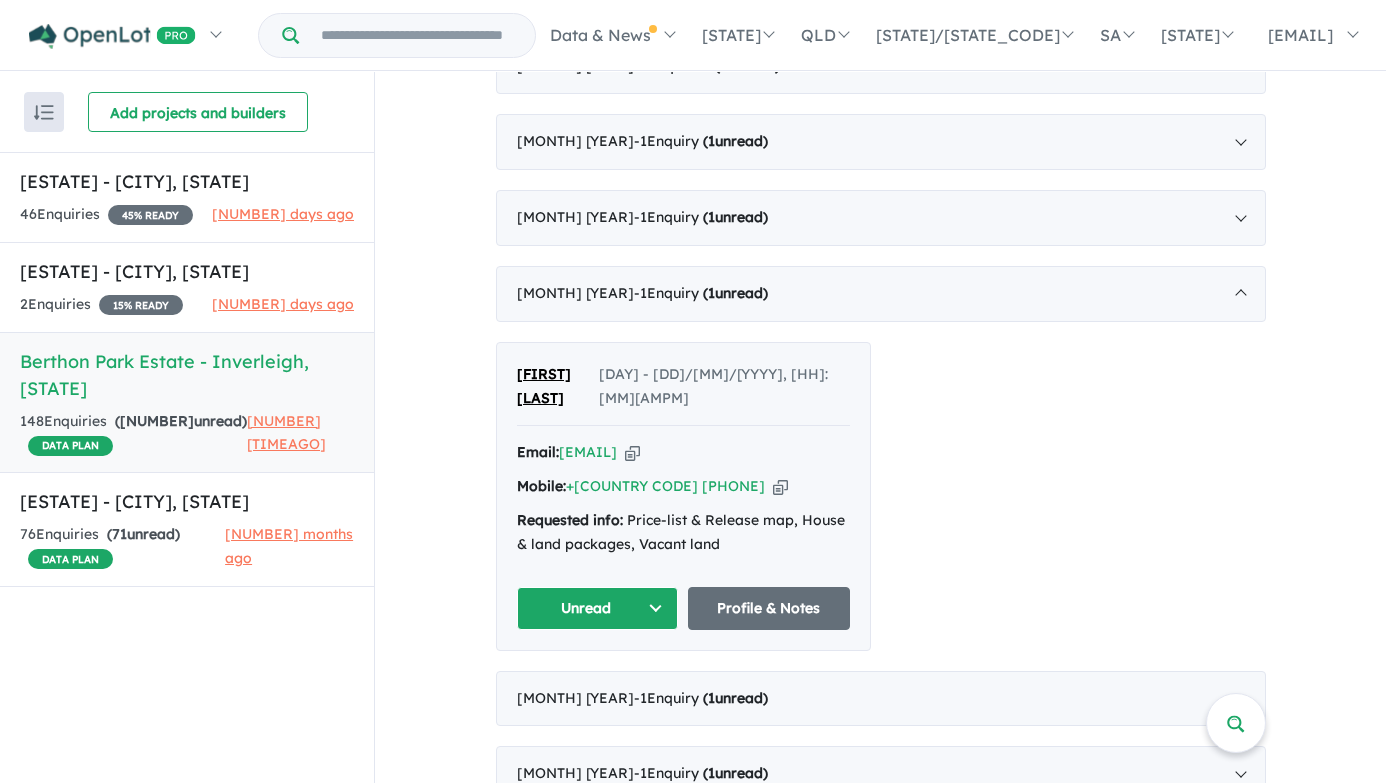 scroll, scrollTop: 1089, scrollLeft: 0, axis: vertical 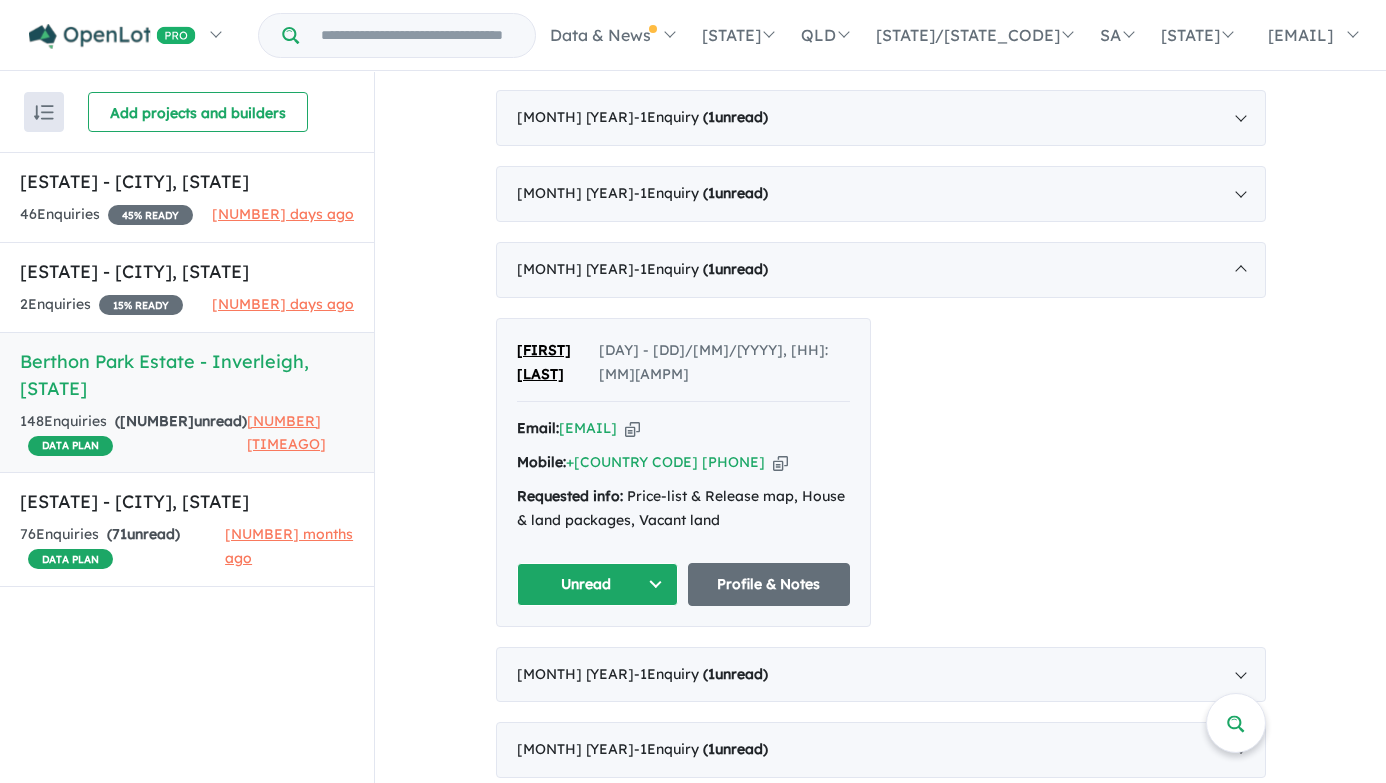 click on "Unread" at bounding box center (598, 584) 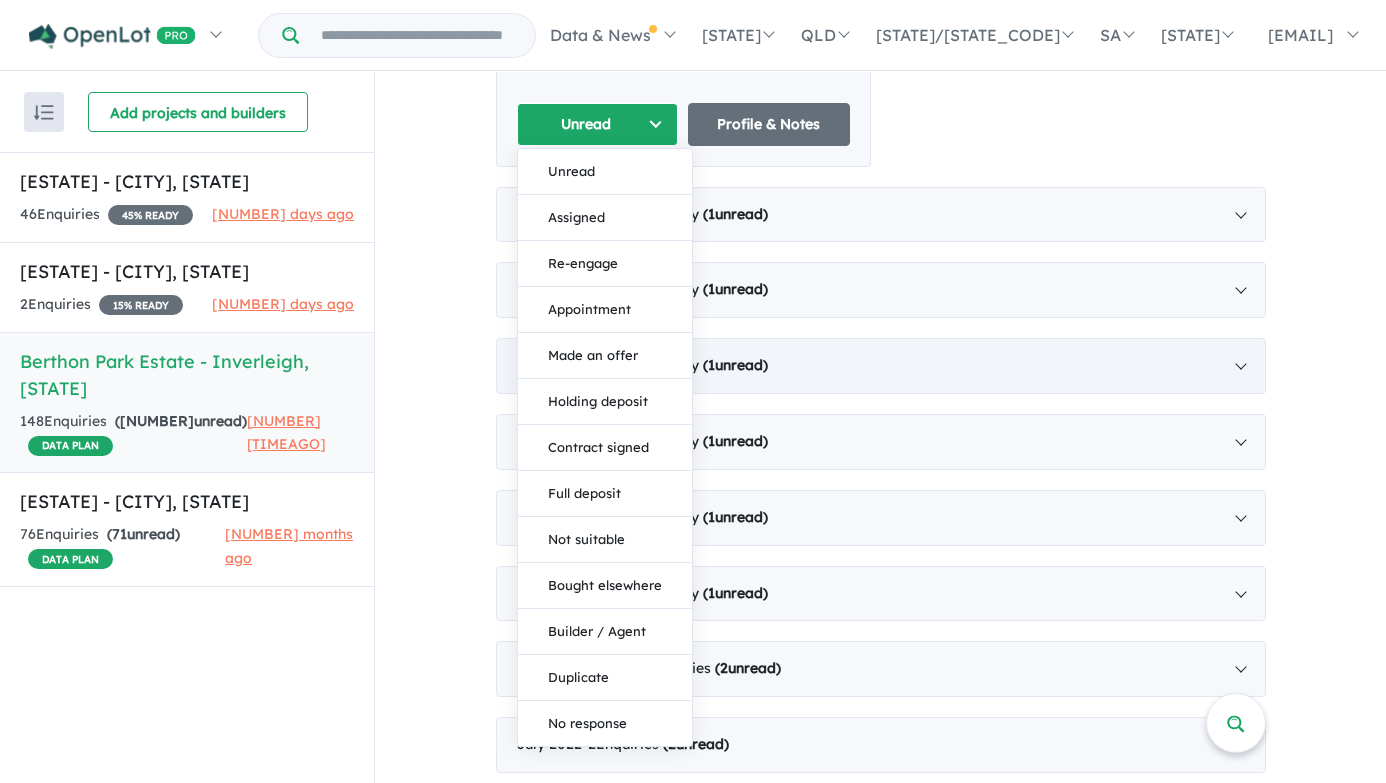 scroll, scrollTop: 1550, scrollLeft: 0, axis: vertical 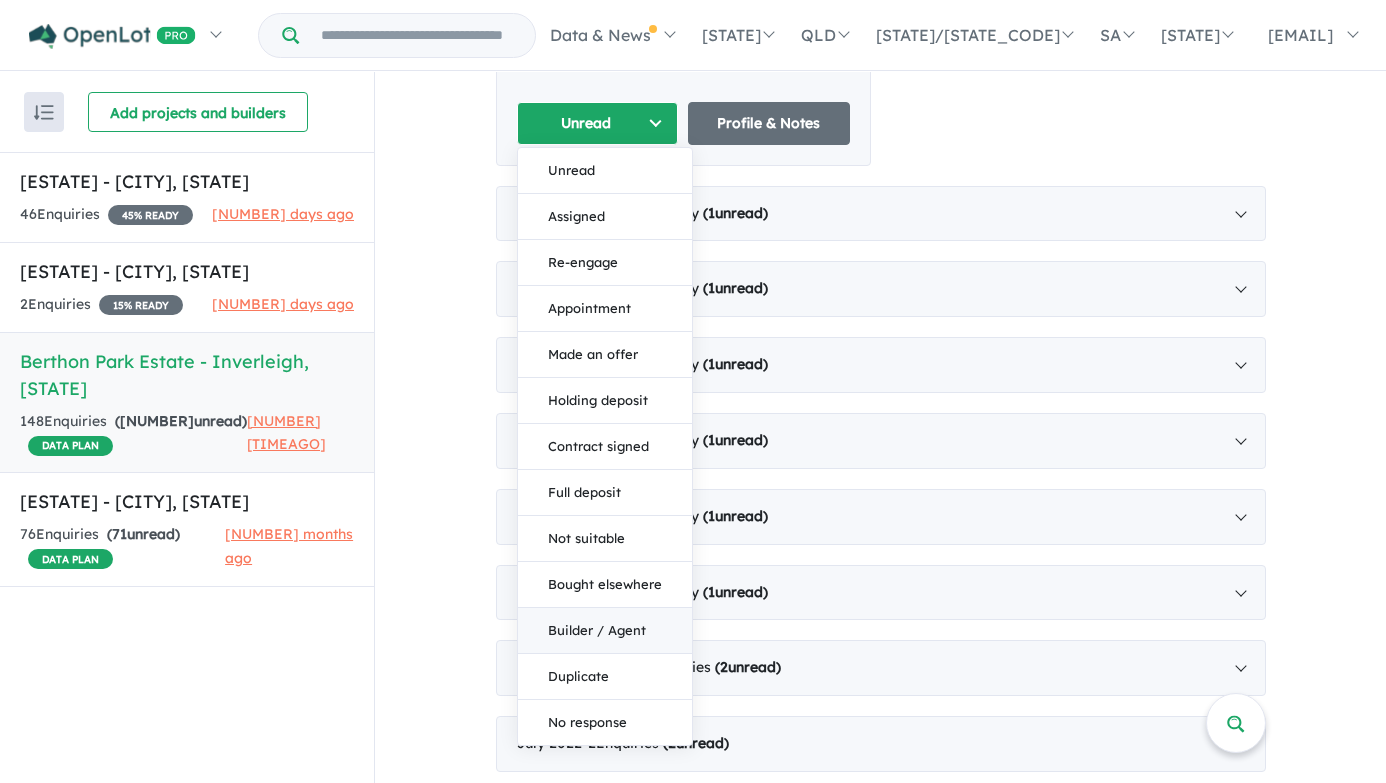 click on "Builder / Agent" at bounding box center (605, 631) 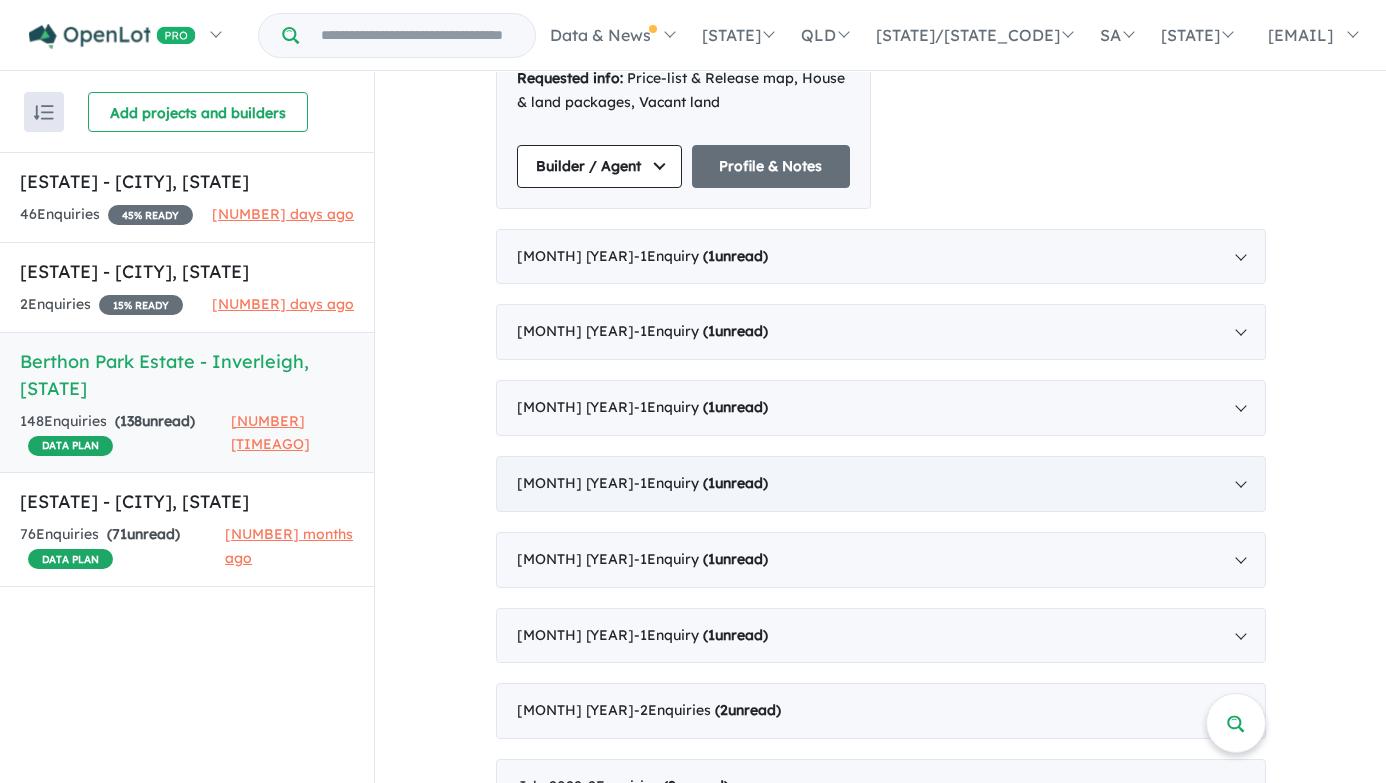 scroll, scrollTop: 1114, scrollLeft: 0, axis: vertical 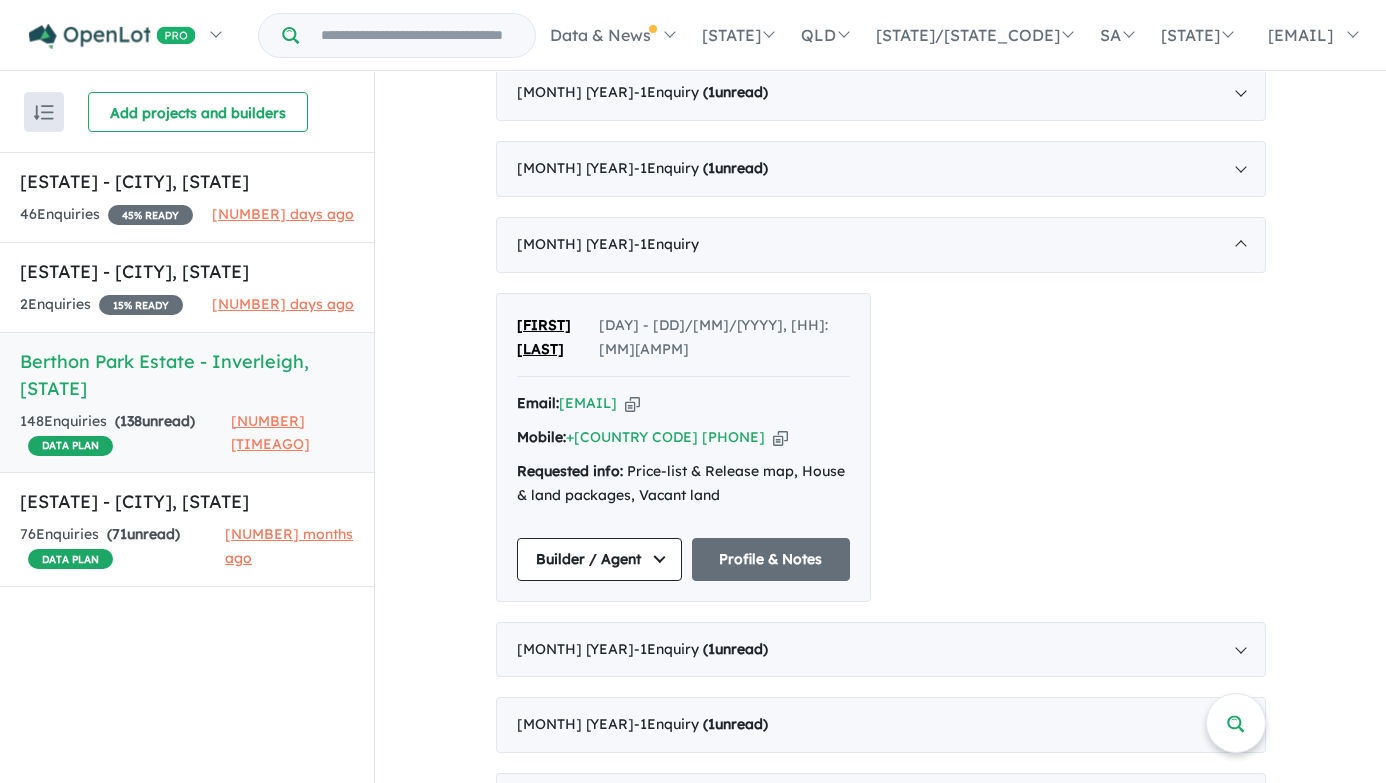 click on "View [NUMBER] projects in your account [ESTATE] - [CITY] DATA PLAN Land sizes from [NUMBER] [UNIT] to [NUMBER] [UNIT] Land prices start from [PRICE] to [PRICE] Update ([NUMBER]) LIMITED OFFER: Discover Acre+ Rural Living in [CITY] - [ESTATE] strikes the perfect balance between a quiet rural setting with a deep and proud history, coupled with vibrant village charm and community mindedness. - [NUMBER] Minutes to [CITY]. - Offers a haven for families looking to spread their wings. - Situated in the progressive, ideally-located [REGION] Shire, the area offers an appealing alternative for those that are looking to escape the increasingly congested centres of [CITY] and [CITY]. Read more Your project is only [NUMBER]% ready comparing to other top-performing projects in your area: Showcase more than [NUMBER] images - [ YES ] Showcase more than [NUMBER] listings - [ NO ] Display pricing information - [ YES ] Add project headline - [ YES ] Add project selling-points - [ YES ] - [ NO ] - [ NO ]" at bounding box center (880, 1040) 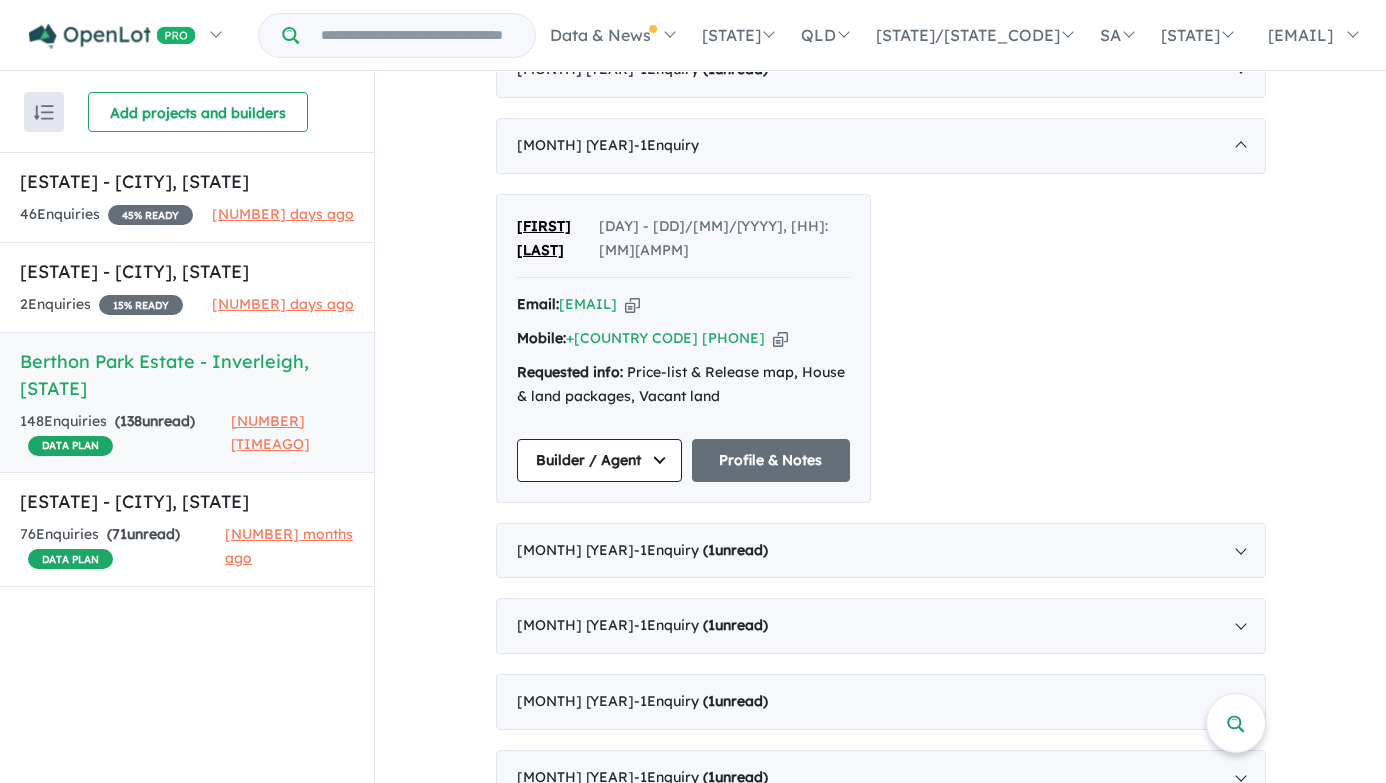 scroll, scrollTop: 1311, scrollLeft: 0, axis: vertical 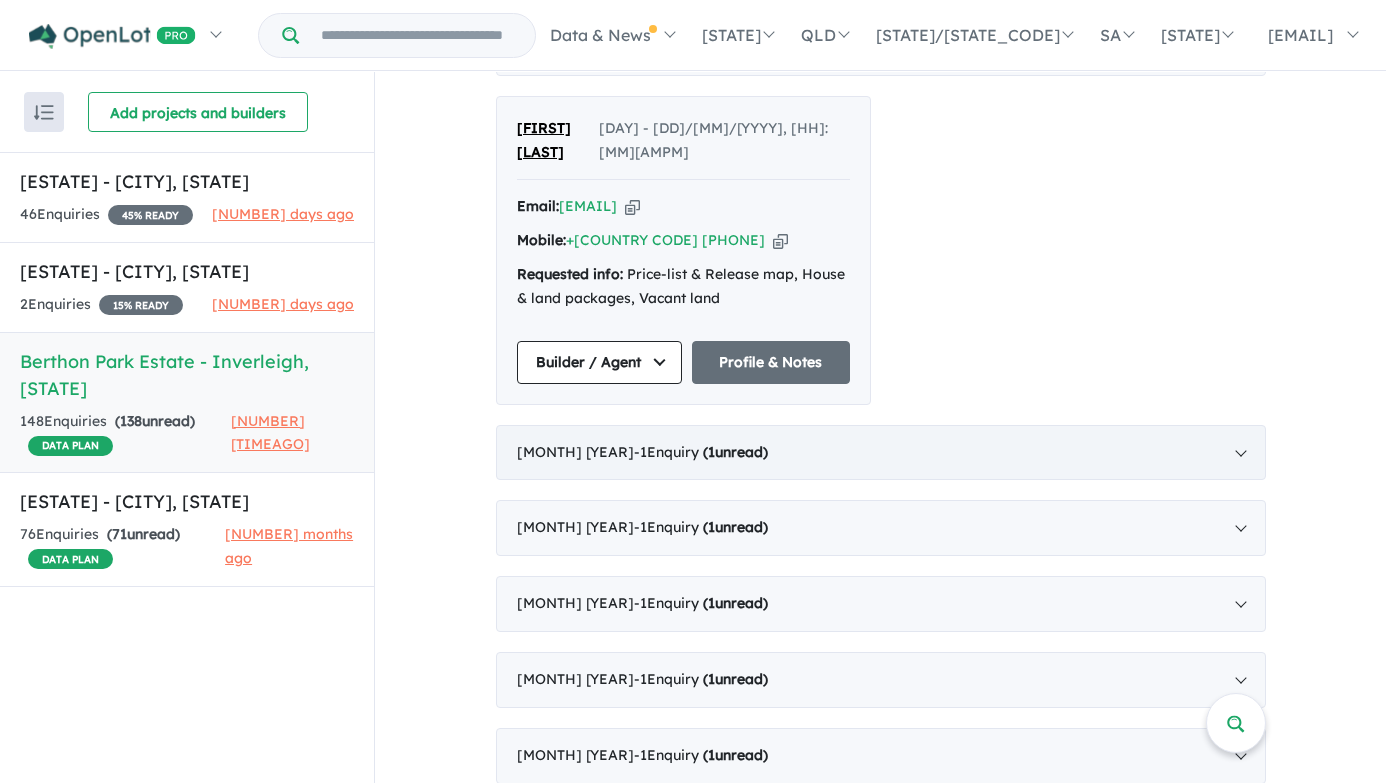 click on "- 1 Enquir y ( 1 unread)" at bounding box center (701, 452) 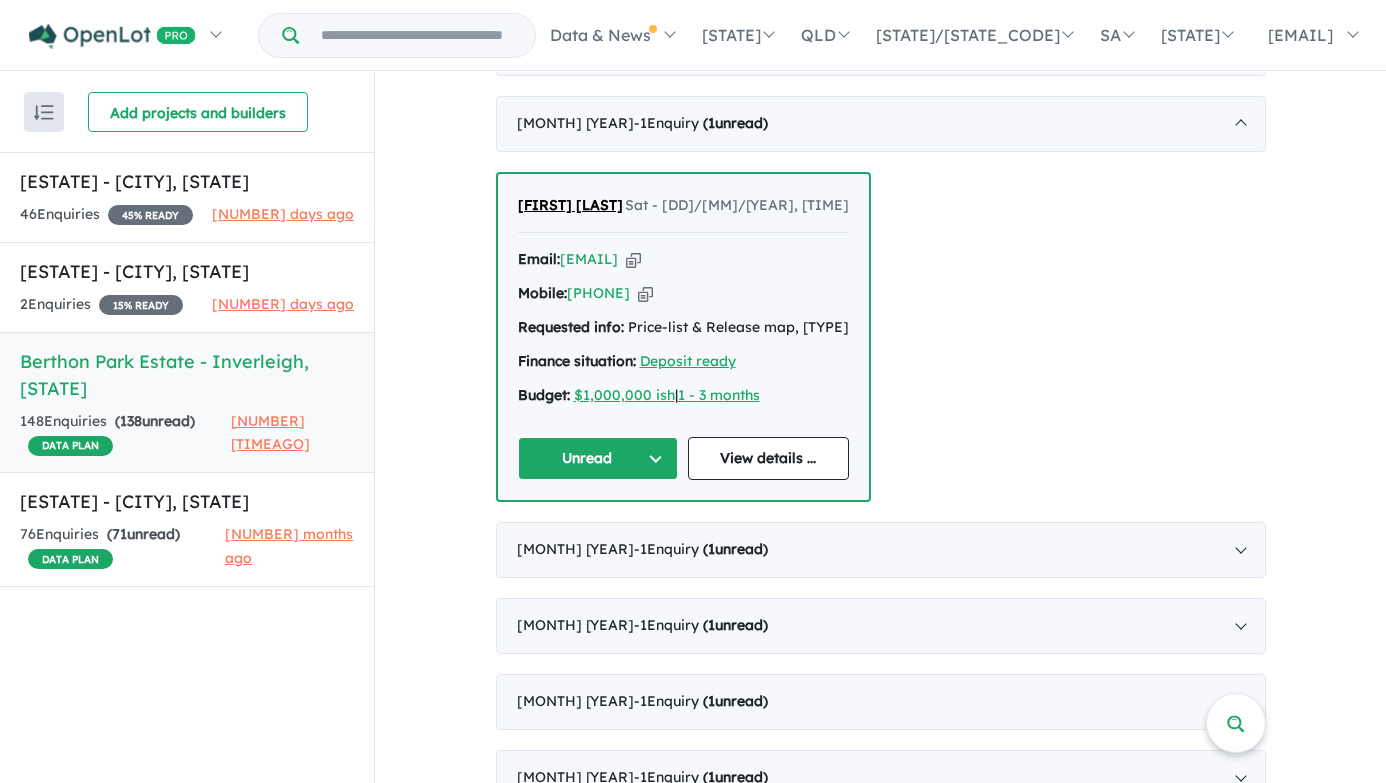 click on "Unread" at bounding box center (598, 458) 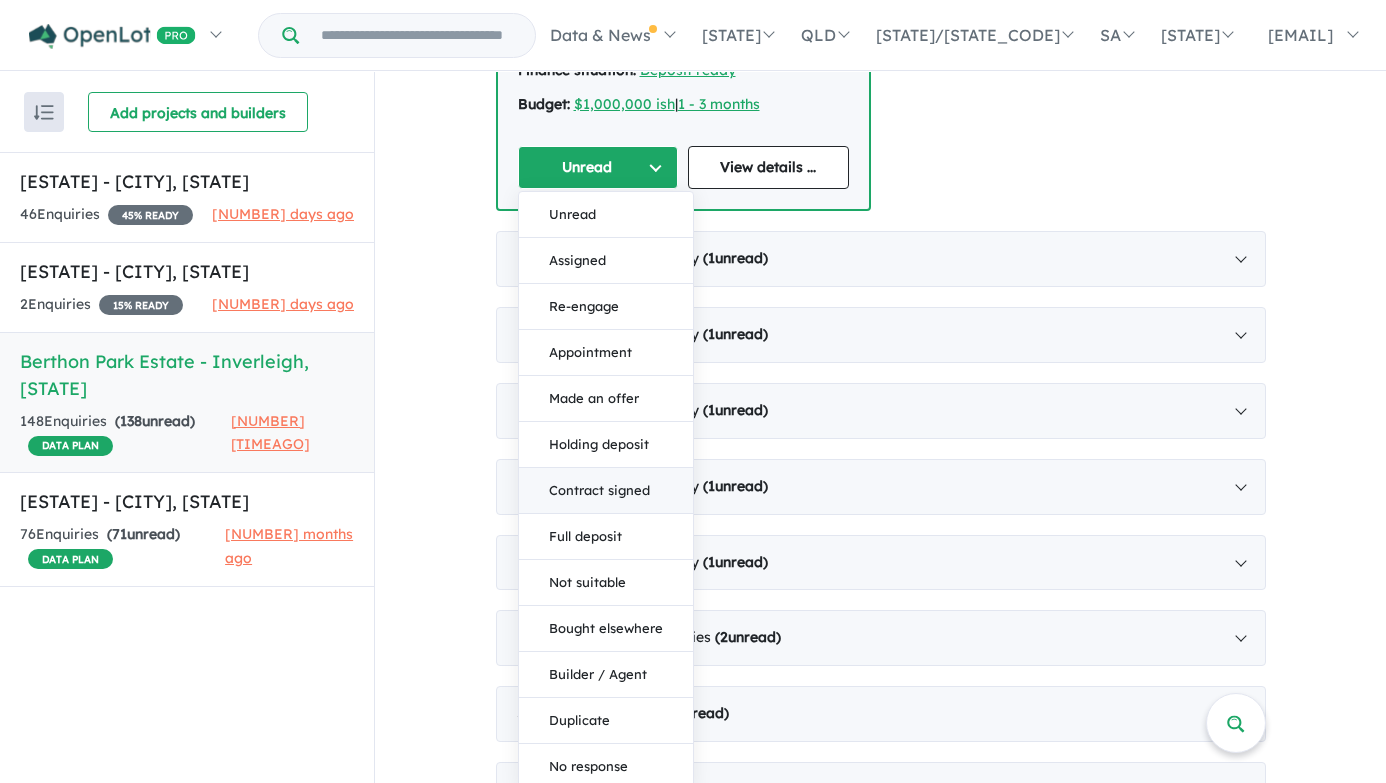 scroll, scrollTop: 1618, scrollLeft: 0, axis: vertical 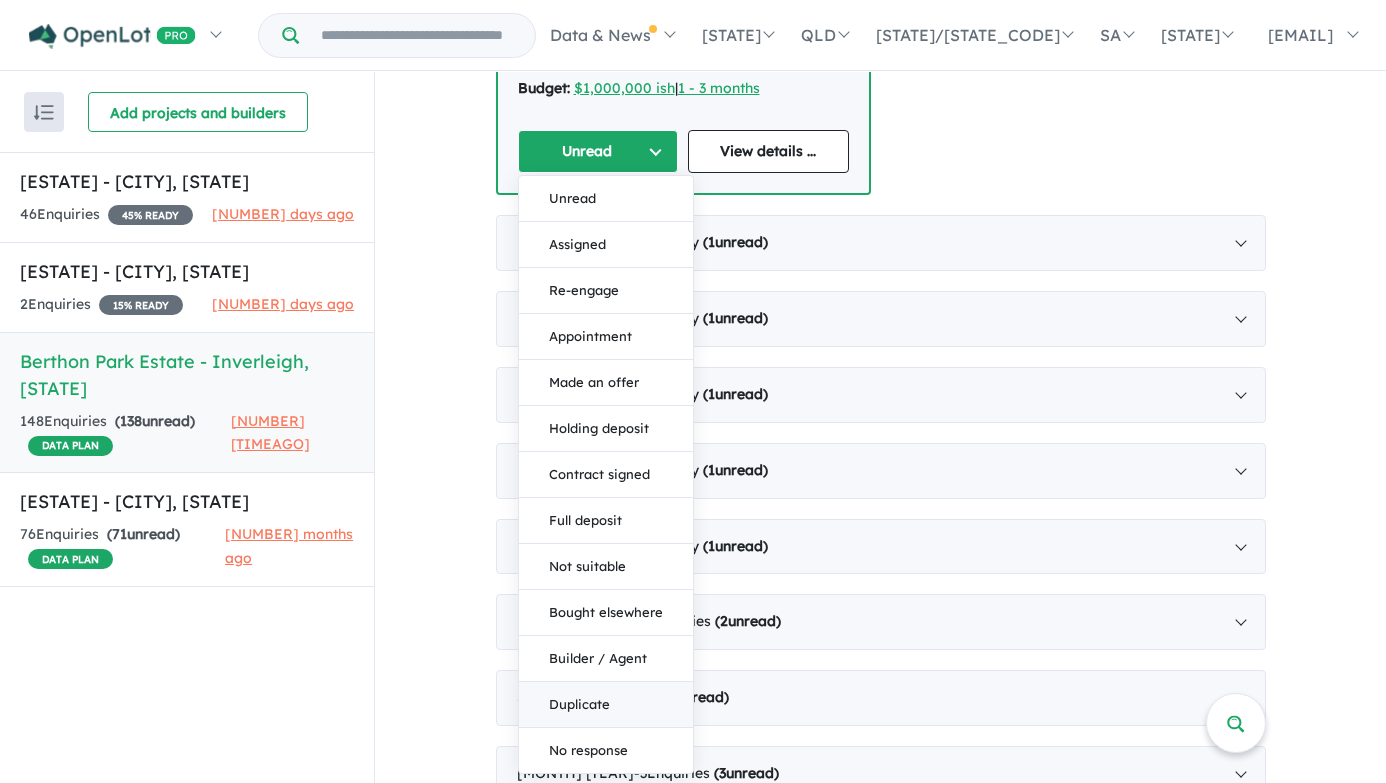 click on "Duplicate" at bounding box center (606, 705) 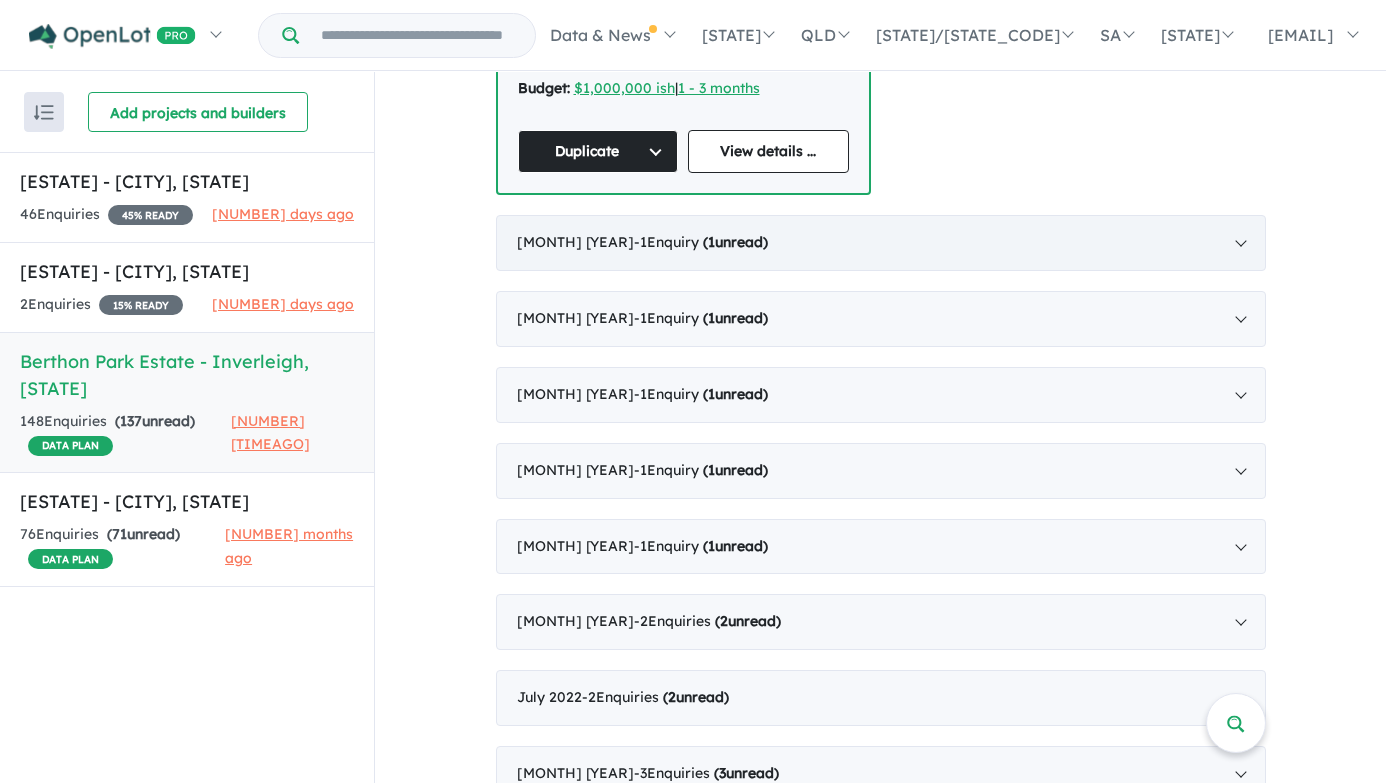 click on "August 2023  -  1  Enquir y   ( 1  unread)" at bounding box center (881, 243) 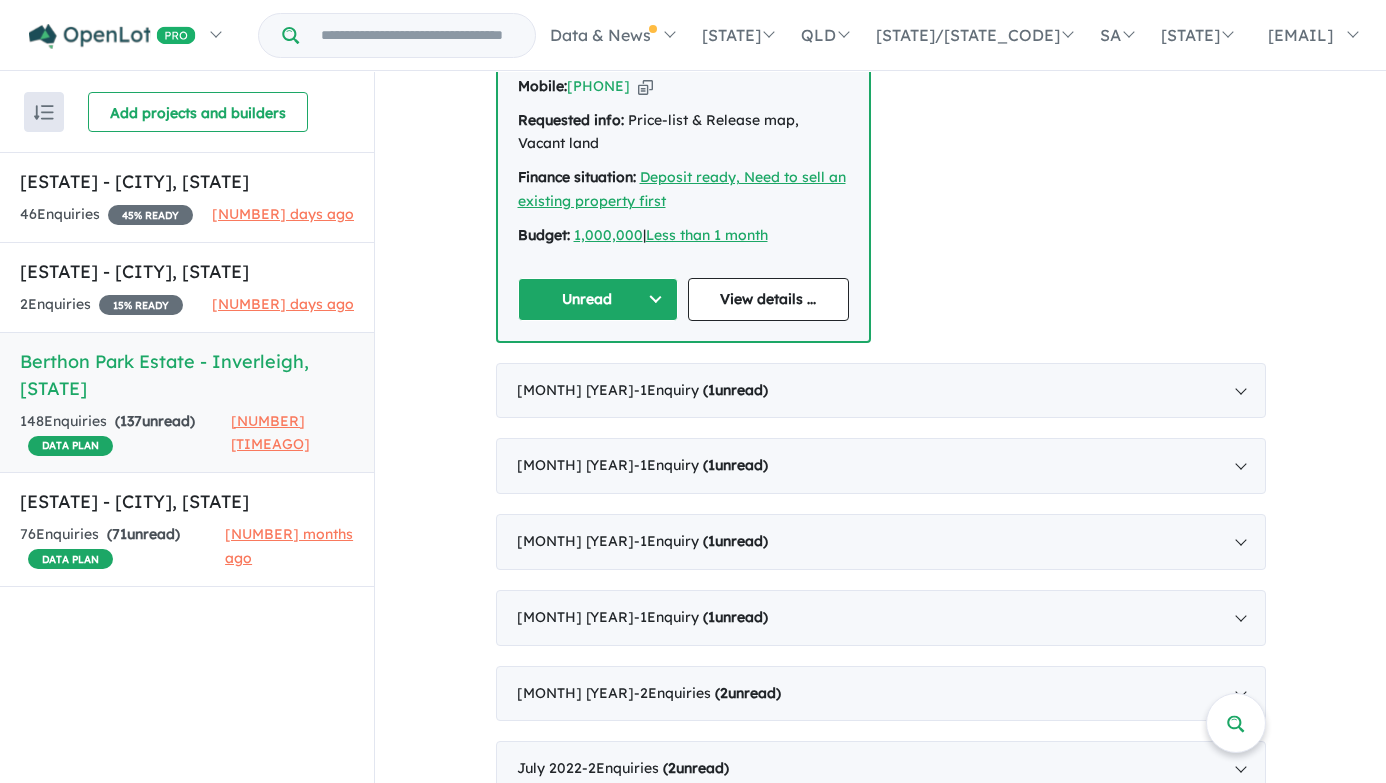 scroll, scrollTop: 0, scrollLeft: 0, axis: both 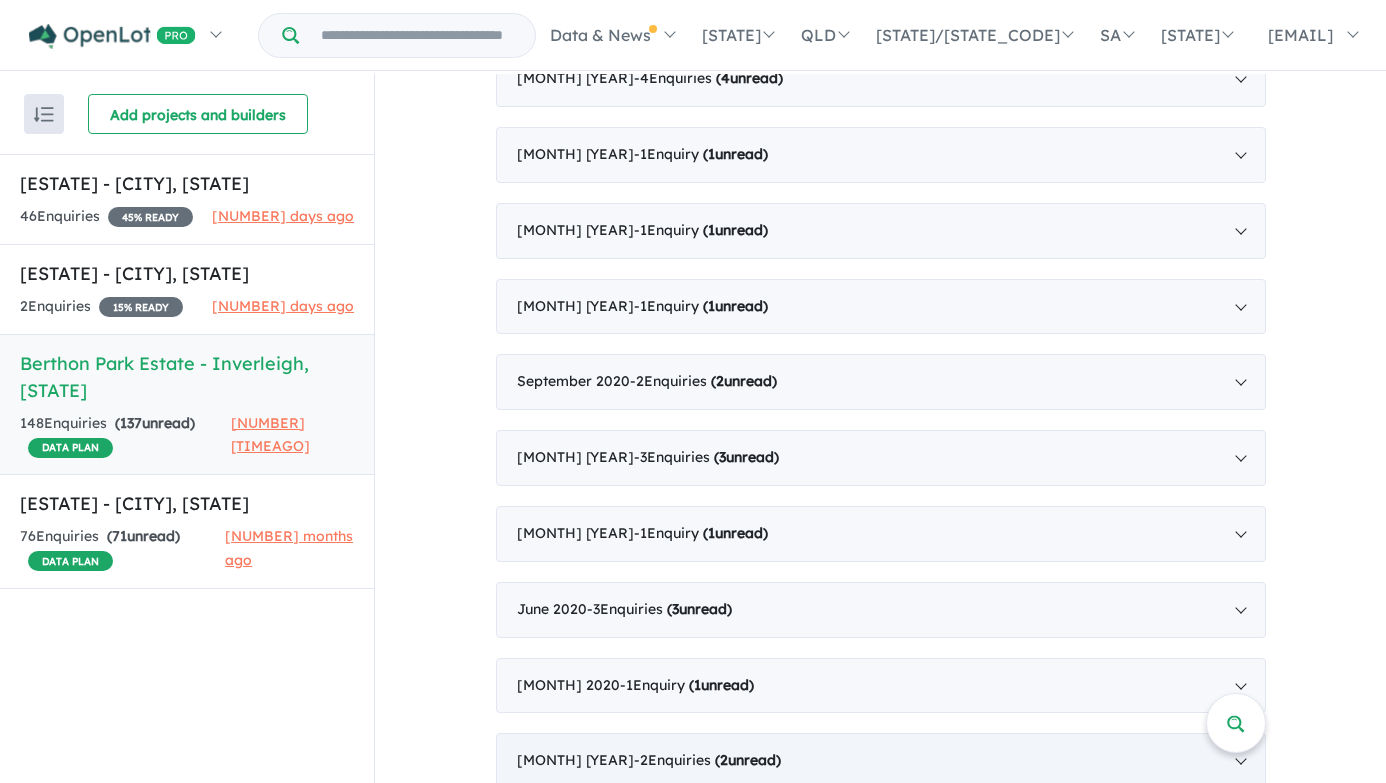 click on "April 2020  -  2  Enquir ies   ( 2  unread)" at bounding box center [881, 761] 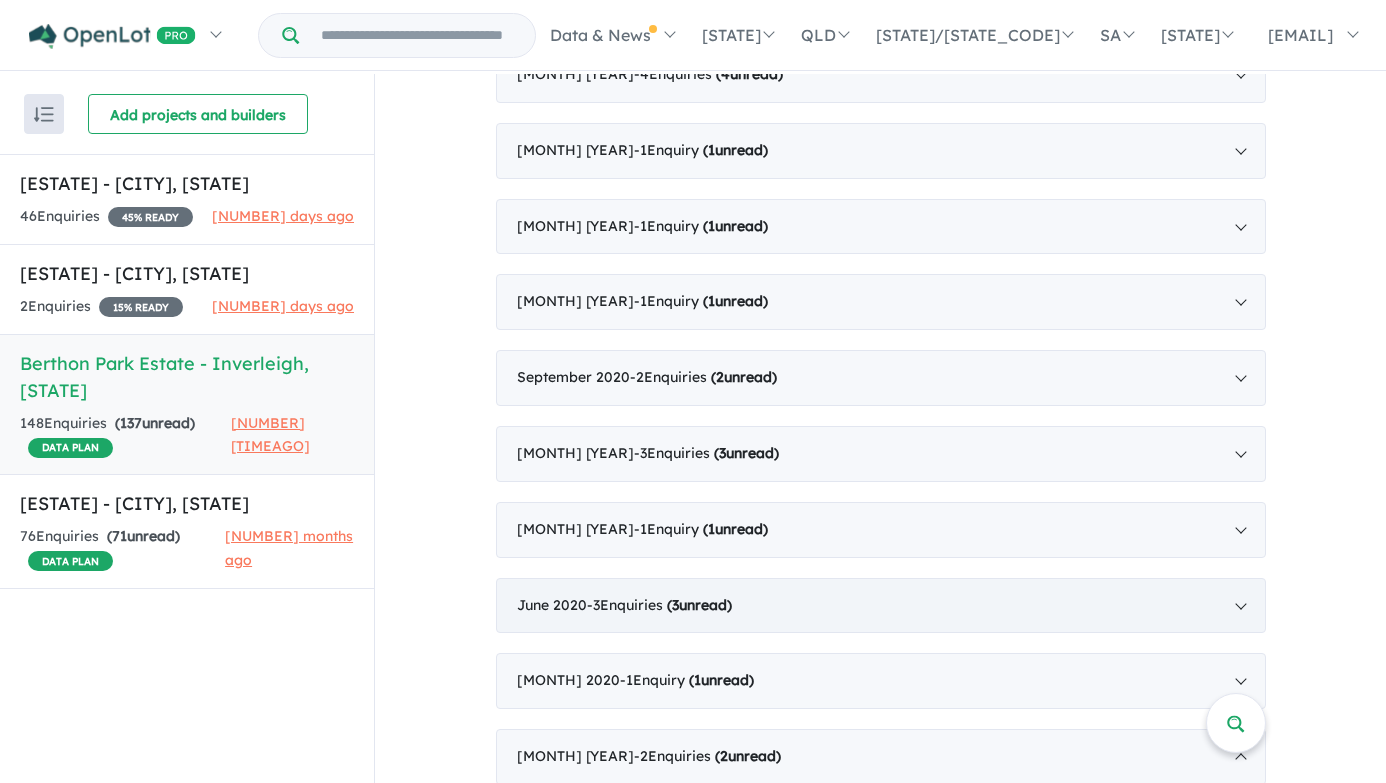 scroll, scrollTop: 3125, scrollLeft: 0, axis: vertical 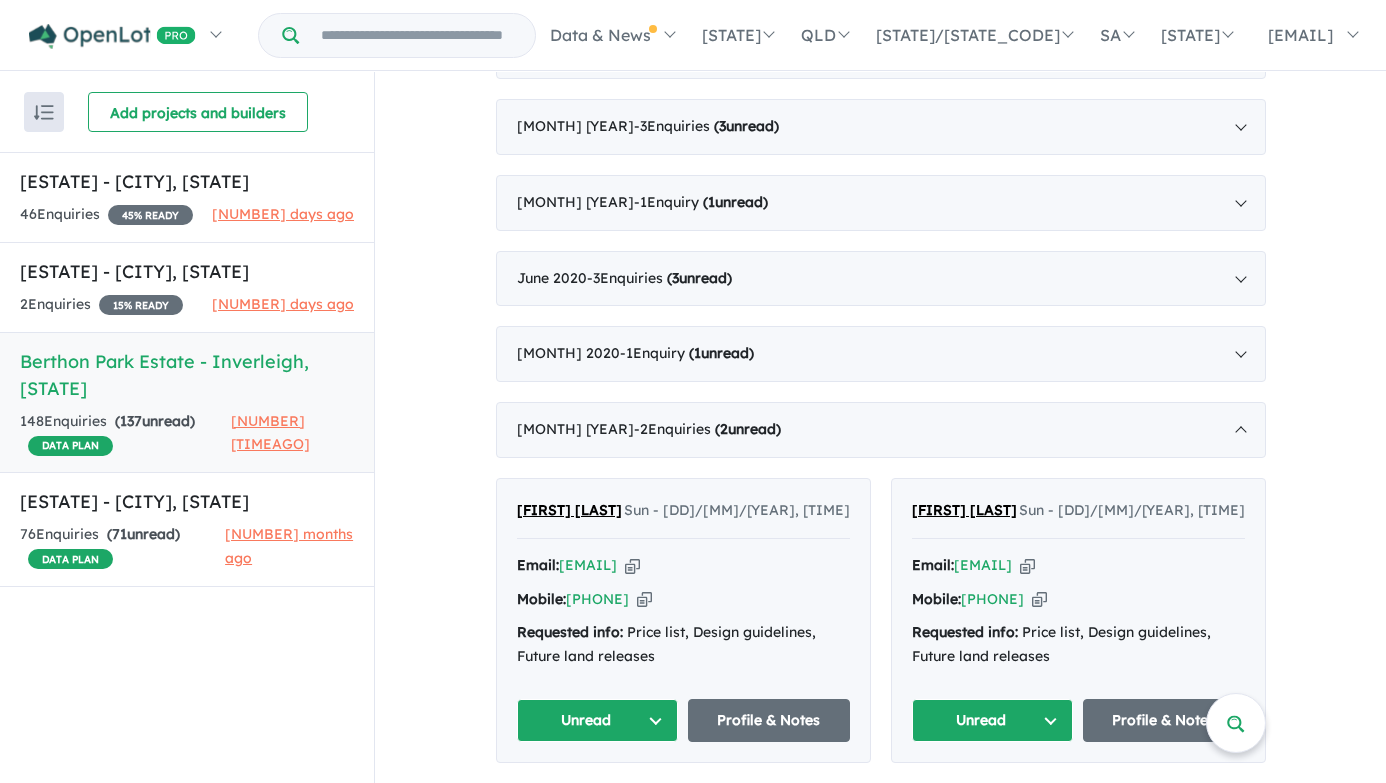 click on "Unread" at bounding box center (993, 720) 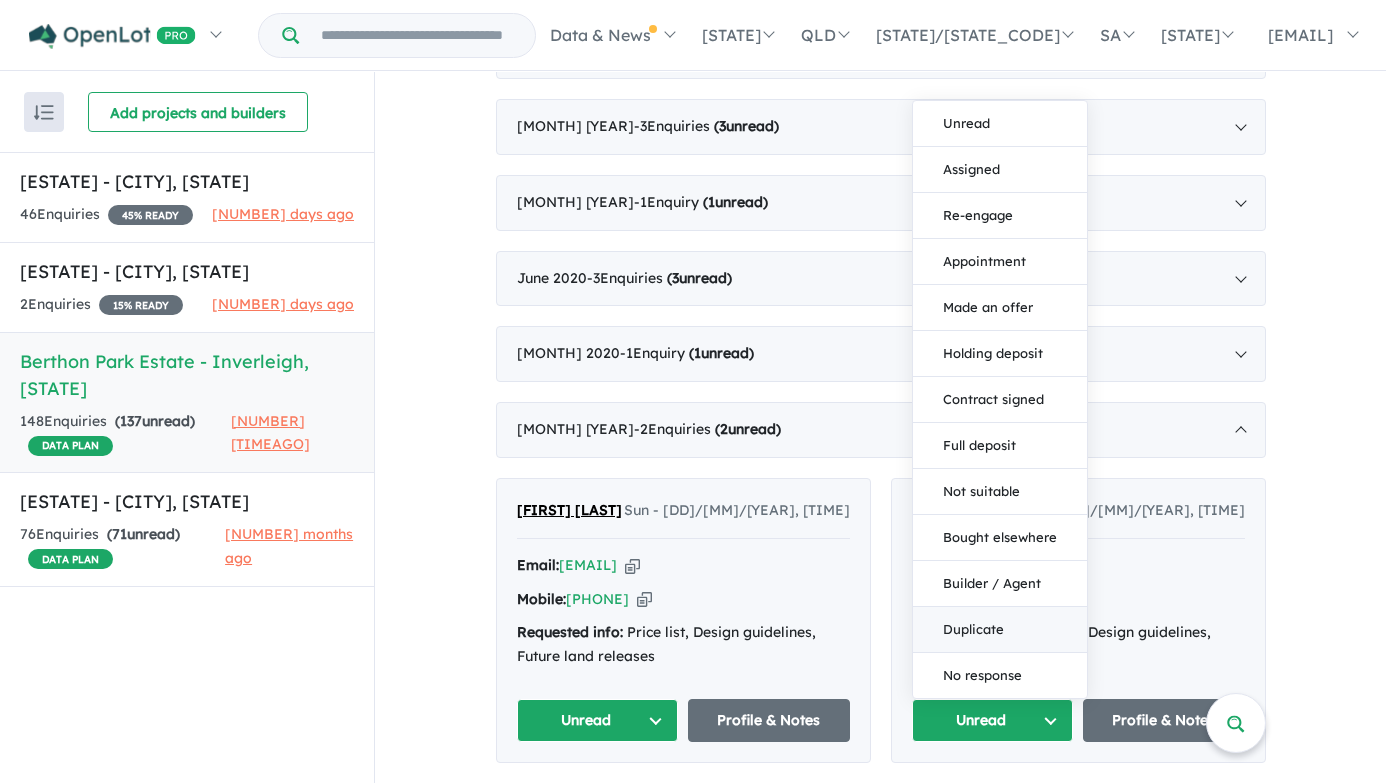 click on "Duplicate" at bounding box center [1000, 630] 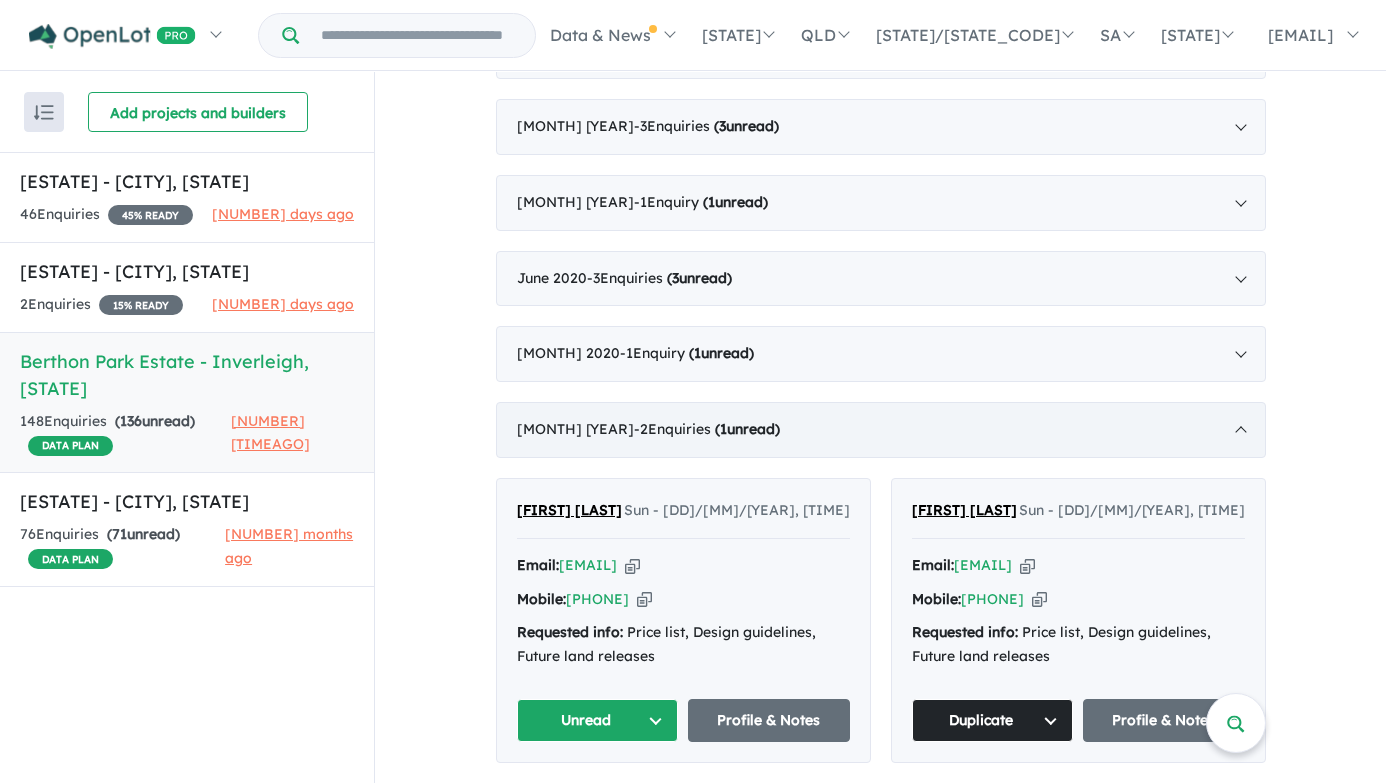 click on "April 2020  -  2  Enquir ies   ( 1  unread)" at bounding box center [881, 430] 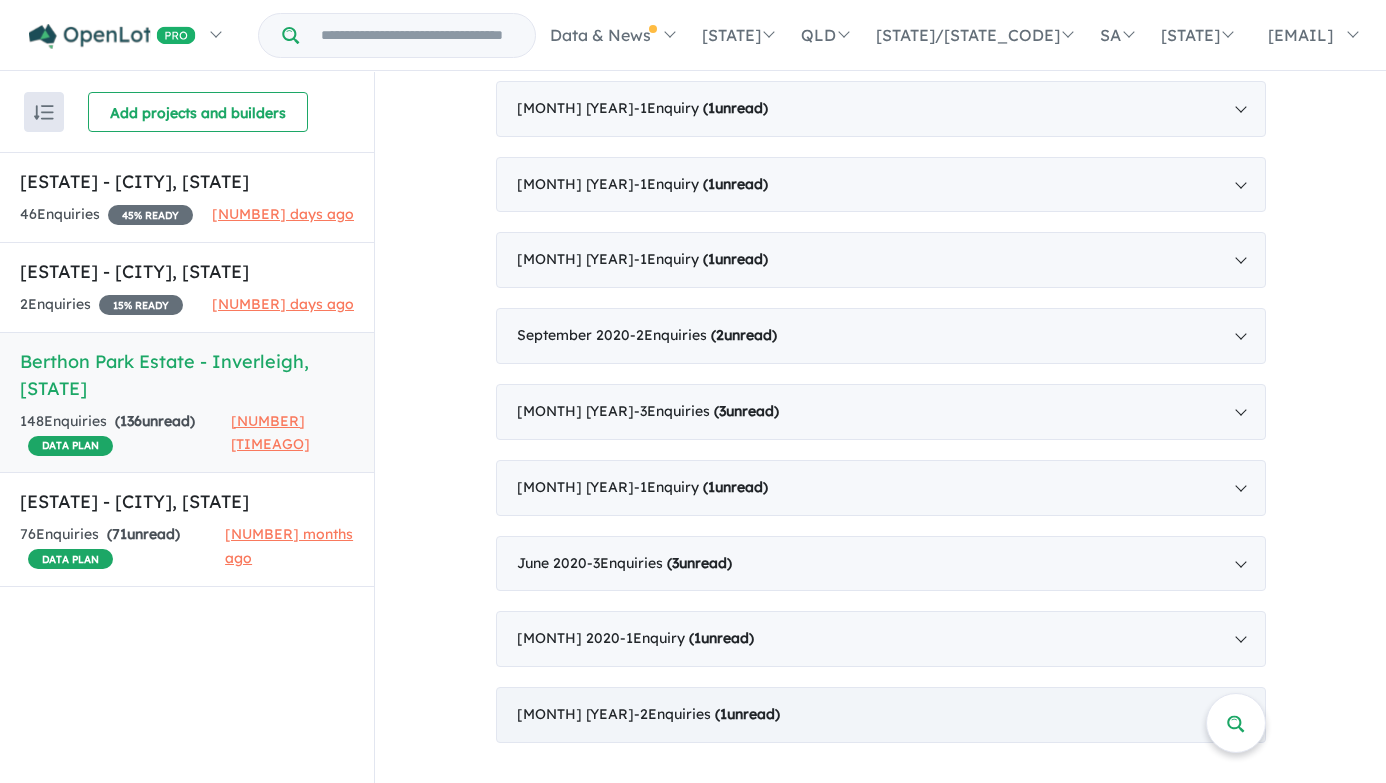 scroll, scrollTop: 3125, scrollLeft: 0, axis: vertical 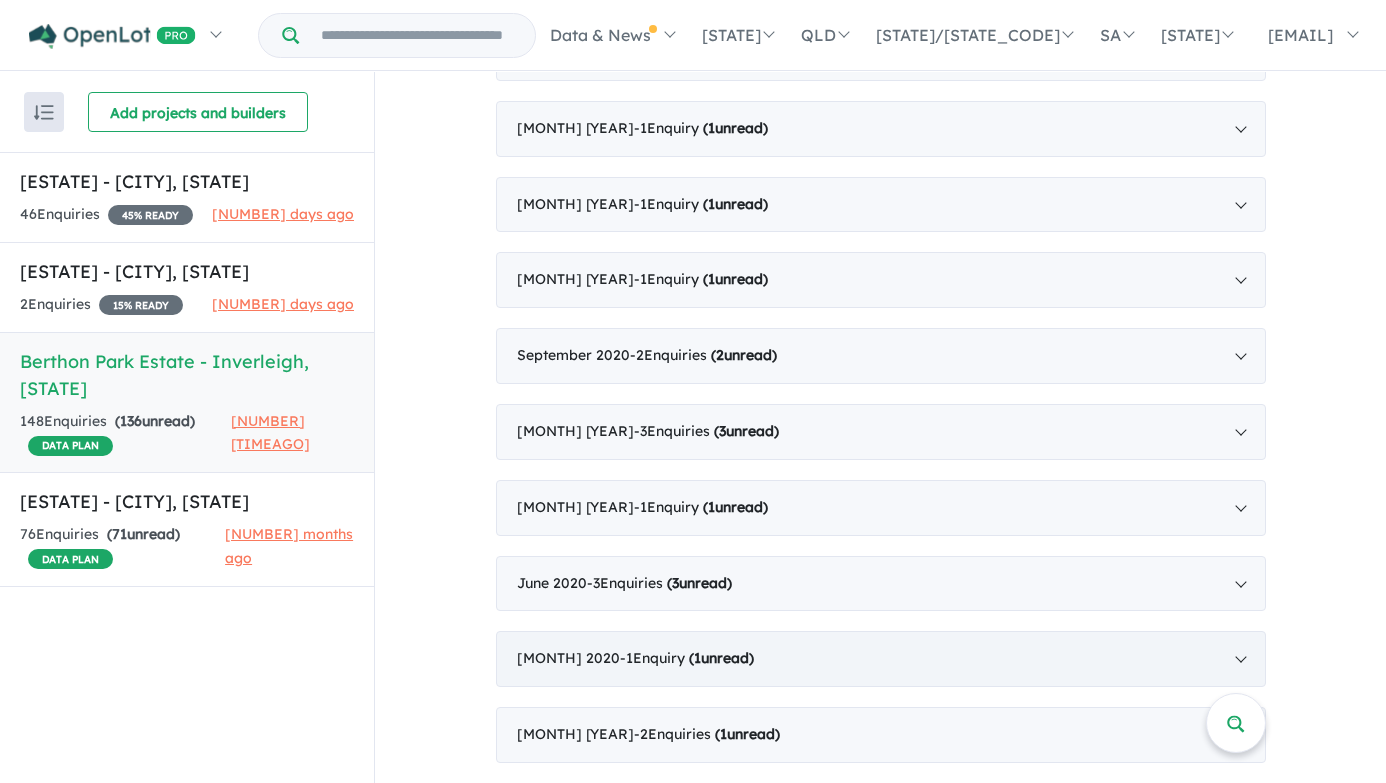 click on "May 2020  -  1  Enquir y   ( 1  unread)" at bounding box center [881, 659] 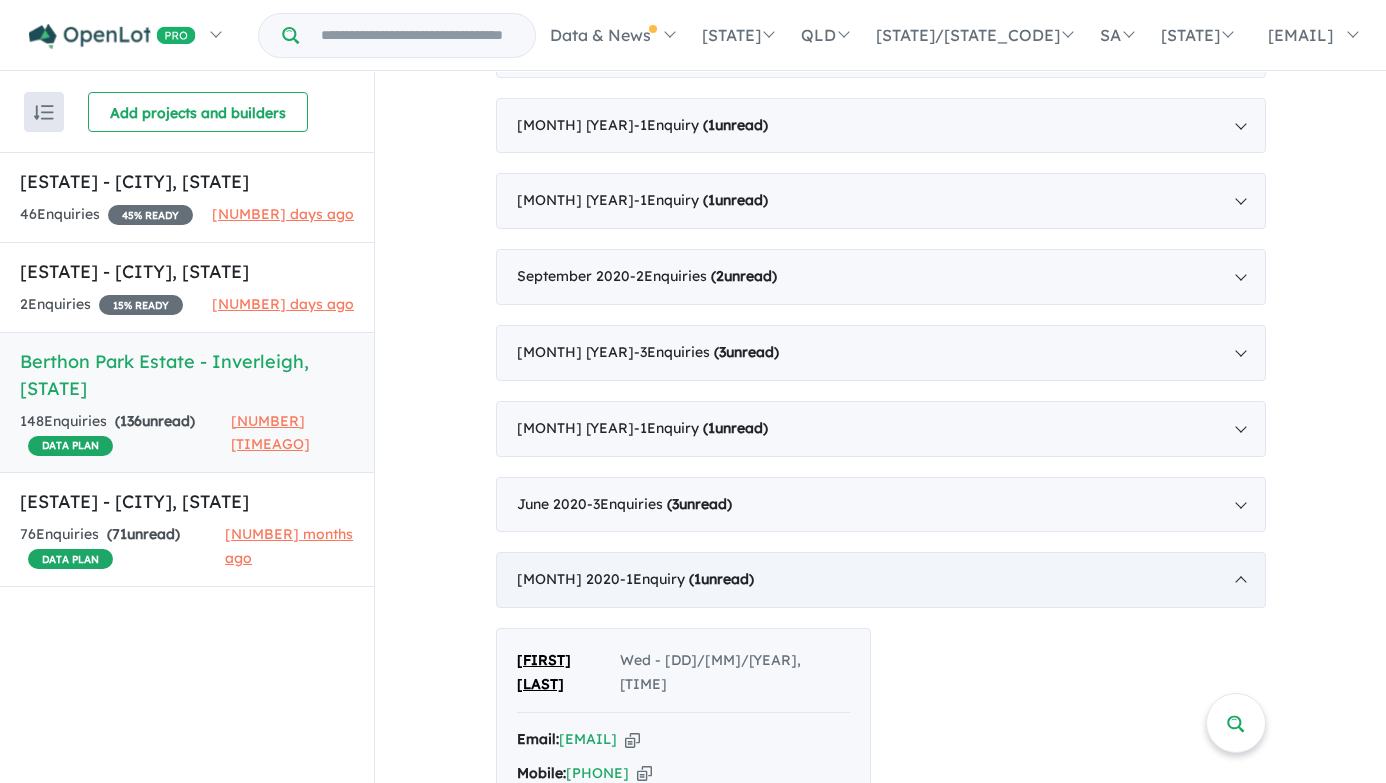 scroll, scrollTop: 3407, scrollLeft: 0, axis: vertical 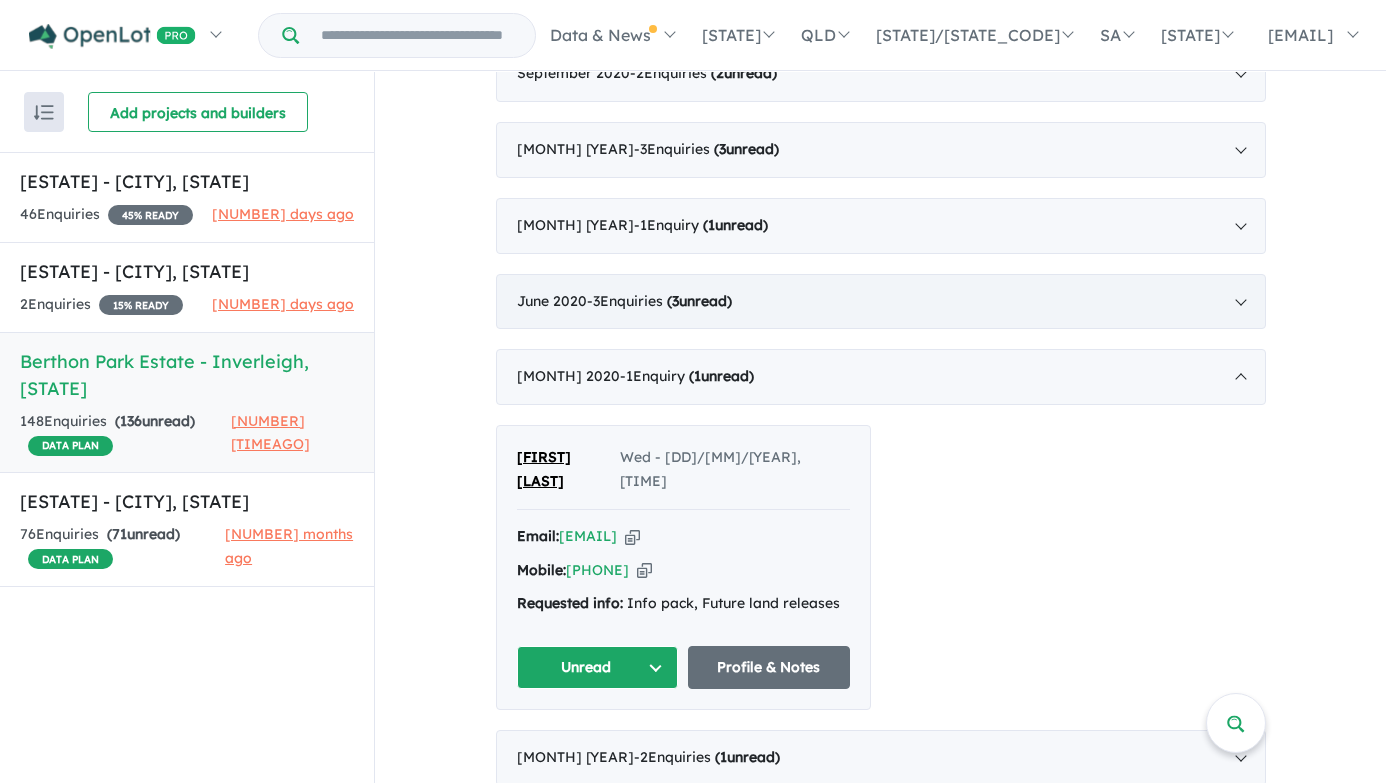 click on "June 2020  -  3  Enquir ies   ( 3  unread)" at bounding box center [881, 302] 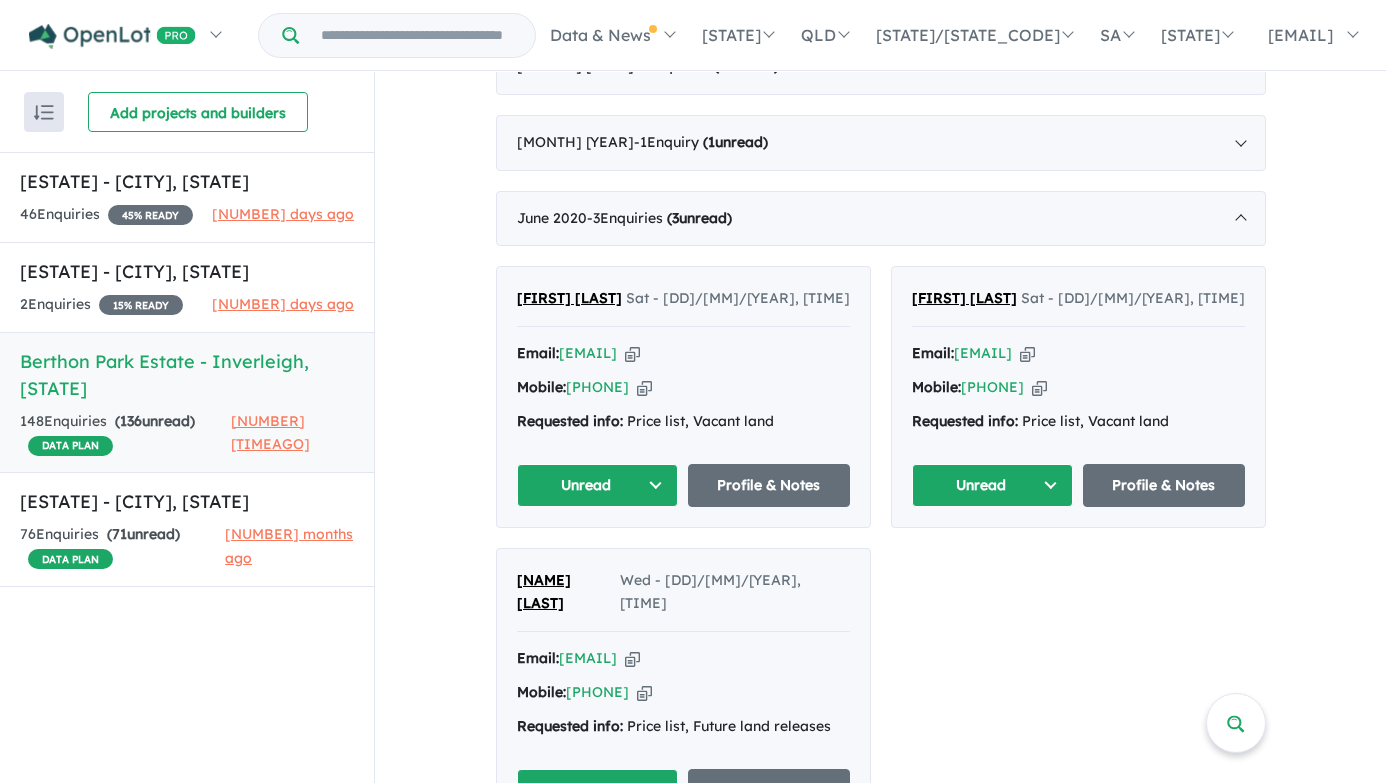 scroll, scrollTop: 3488, scrollLeft: 0, axis: vertical 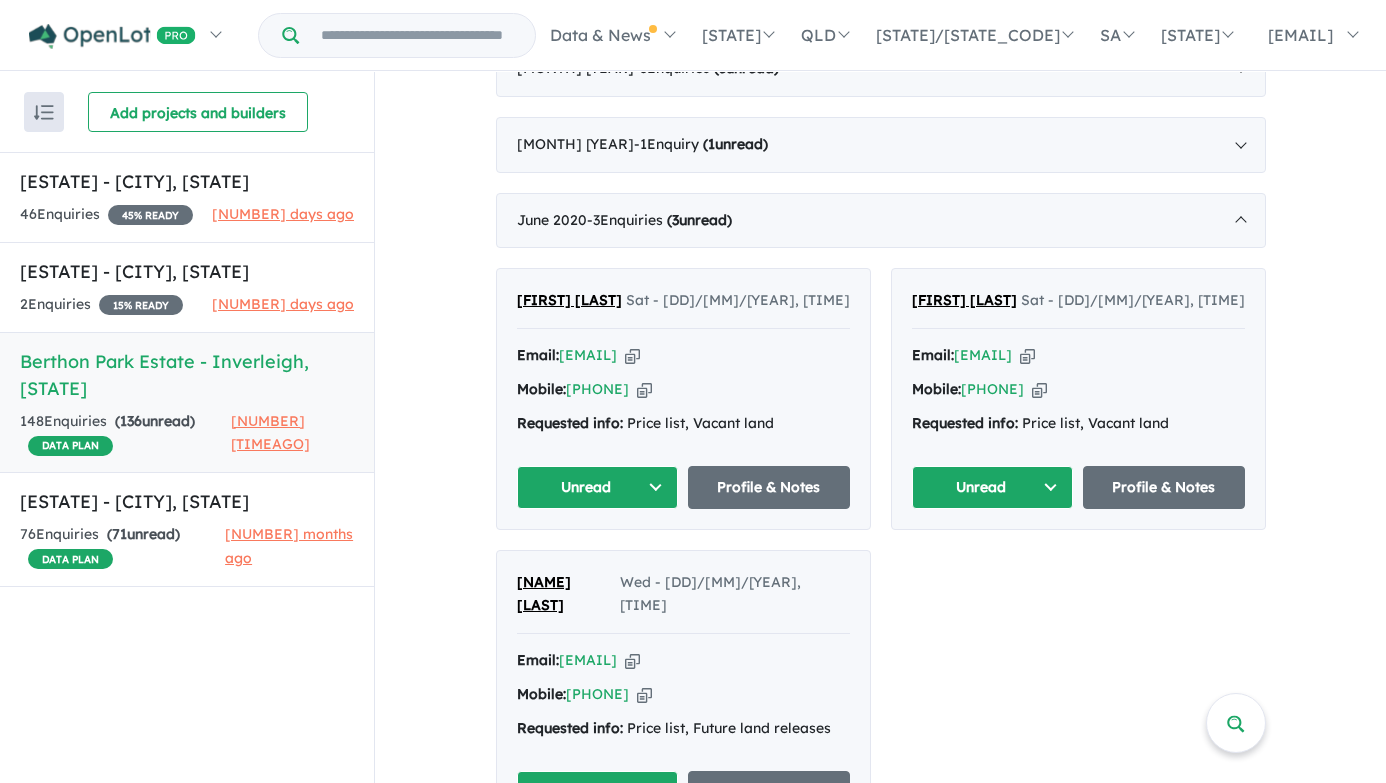 click on "Unread" at bounding box center (993, 487) 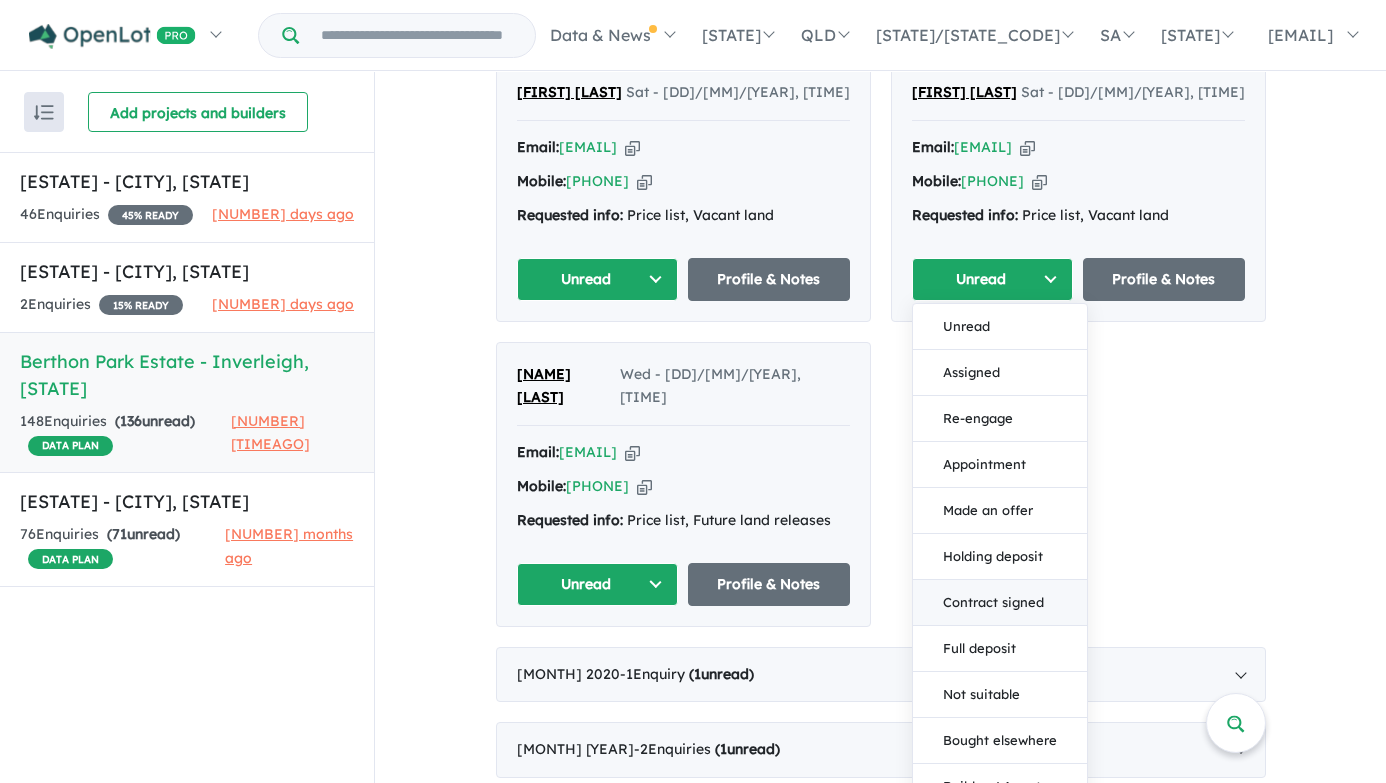 scroll, scrollTop: 3801, scrollLeft: 0, axis: vertical 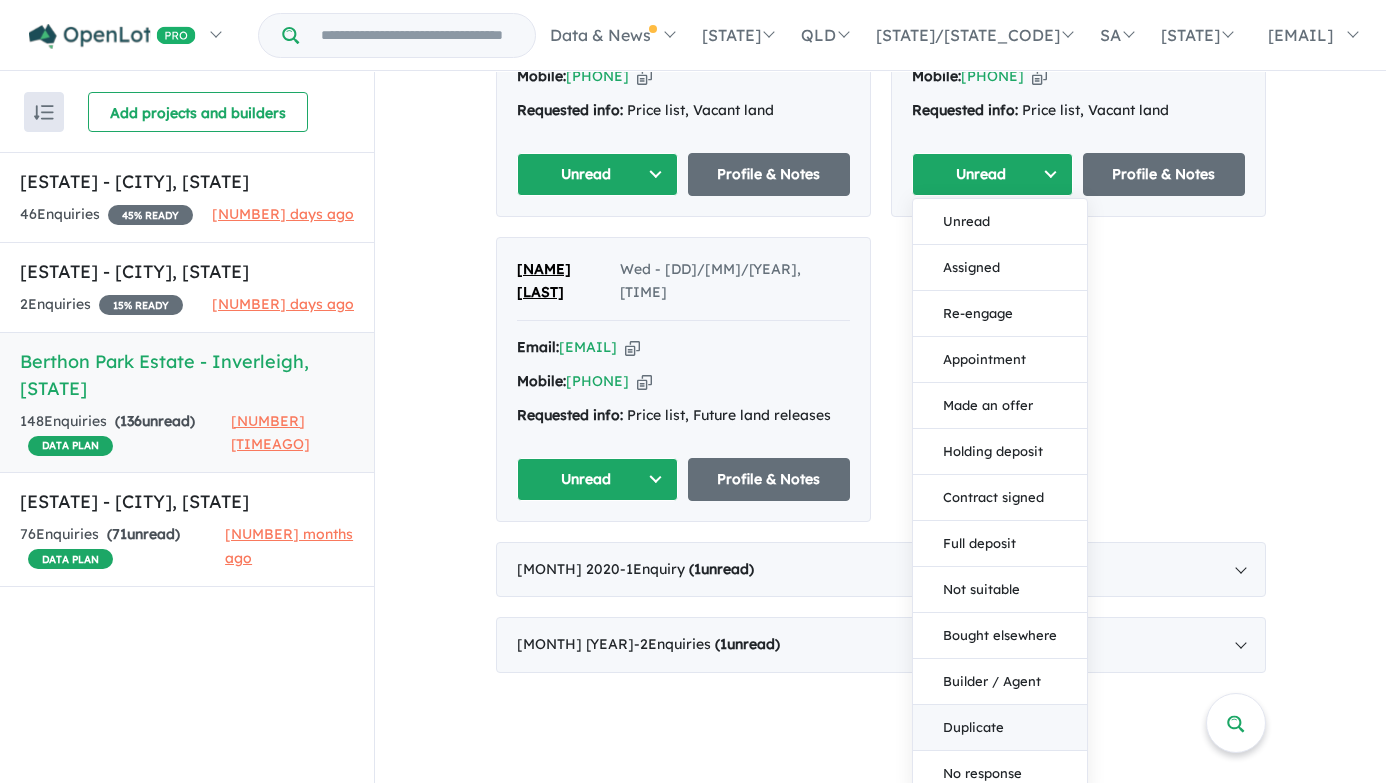 click on "Duplicate" at bounding box center [1000, 728] 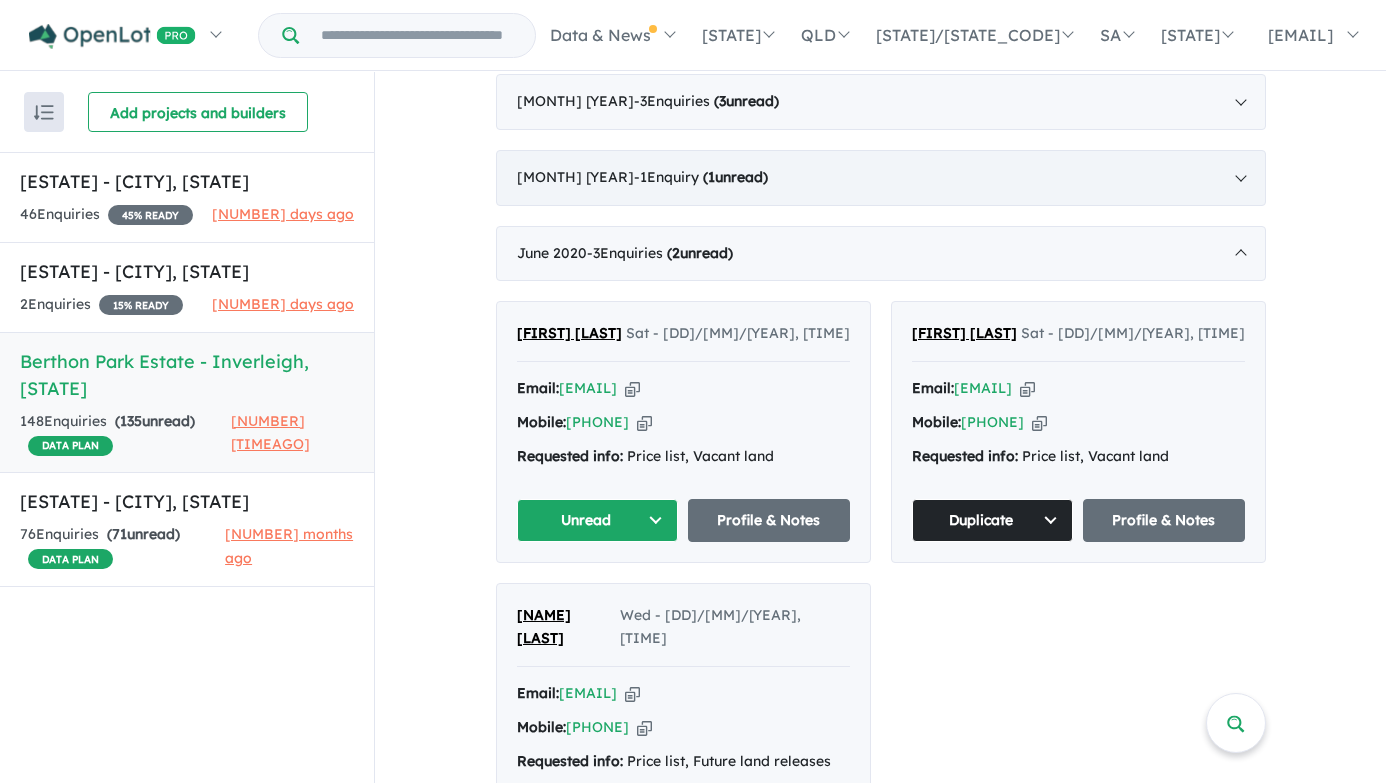 click on "July 2020  -  1  Enquir y   ( 1  unread)" at bounding box center (881, 178) 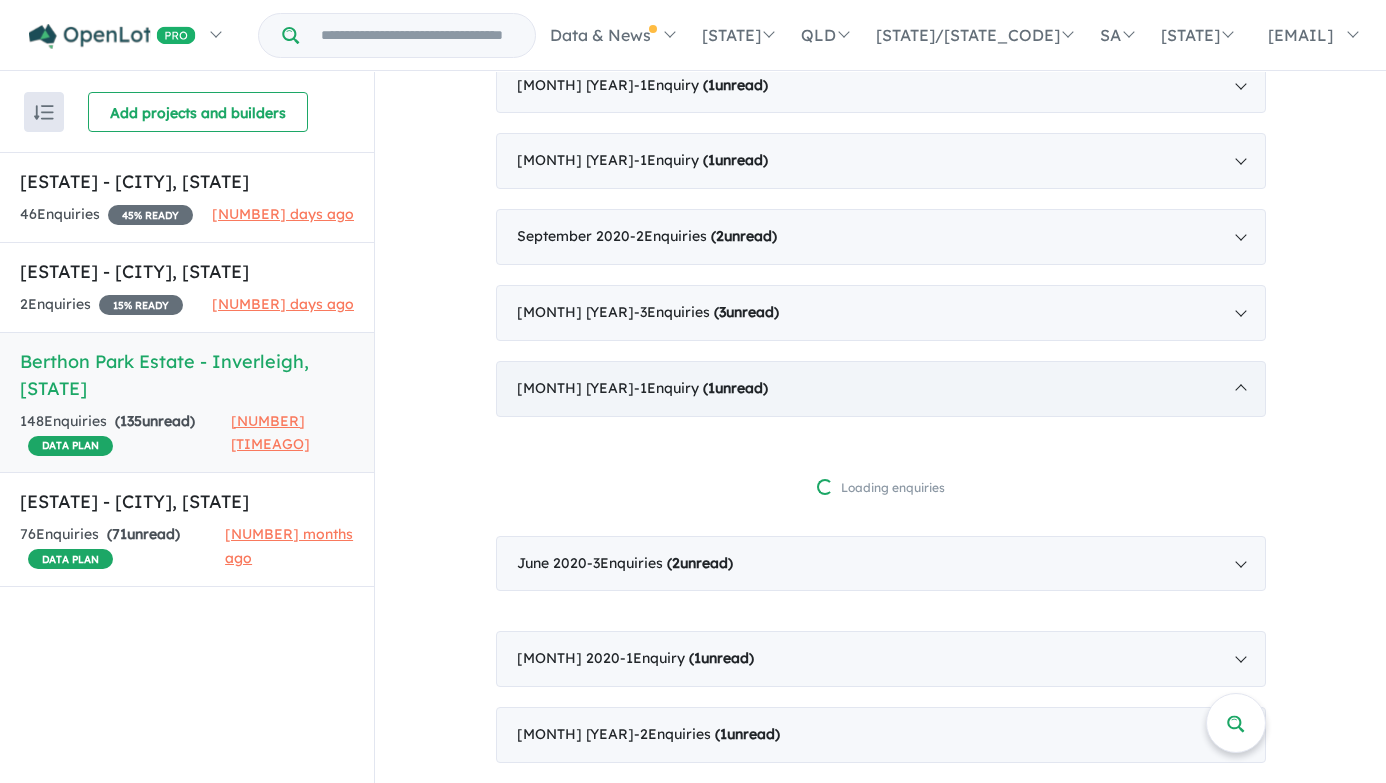 scroll, scrollTop: 3407, scrollLeft: 0, axis: vertical 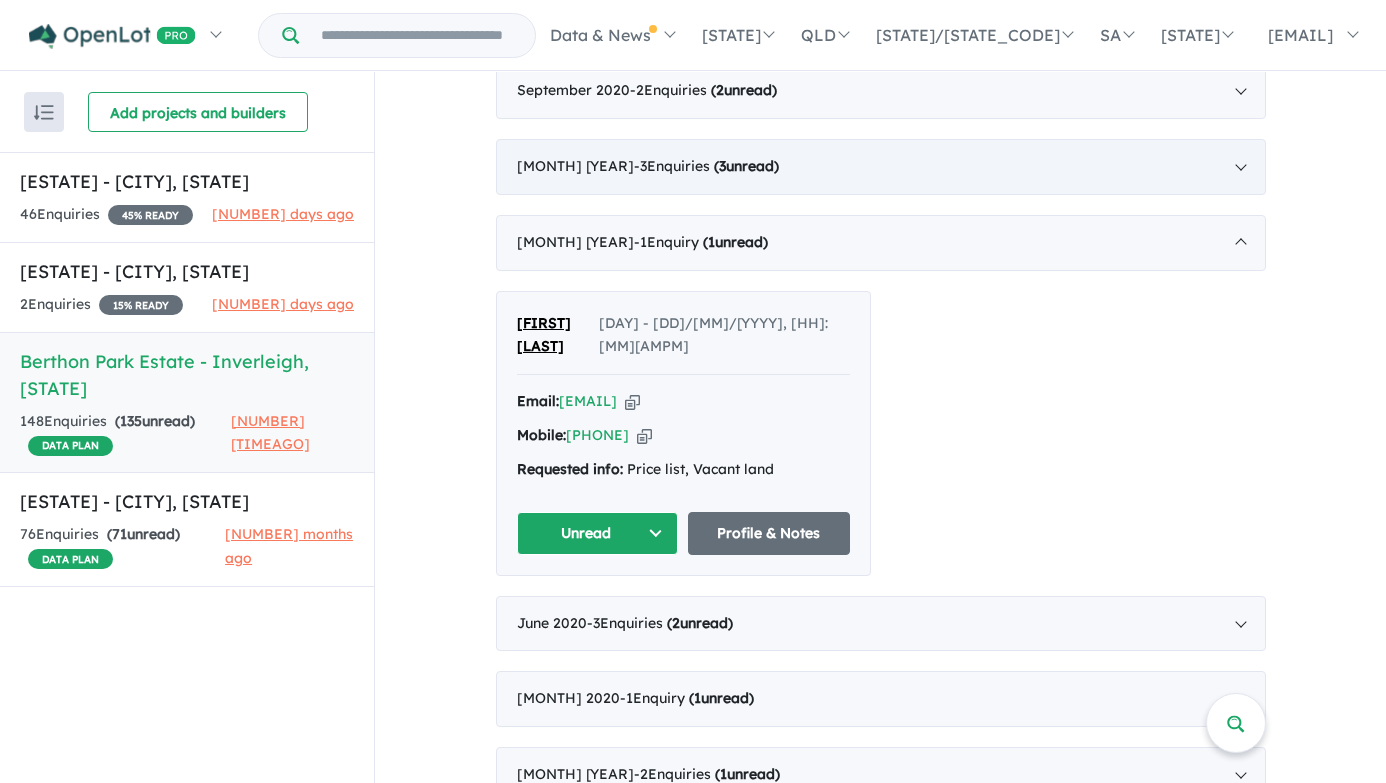 click on "August 2020  -  3  Enquir ies   ( 3  unread)" at bounding box center [881, 167] 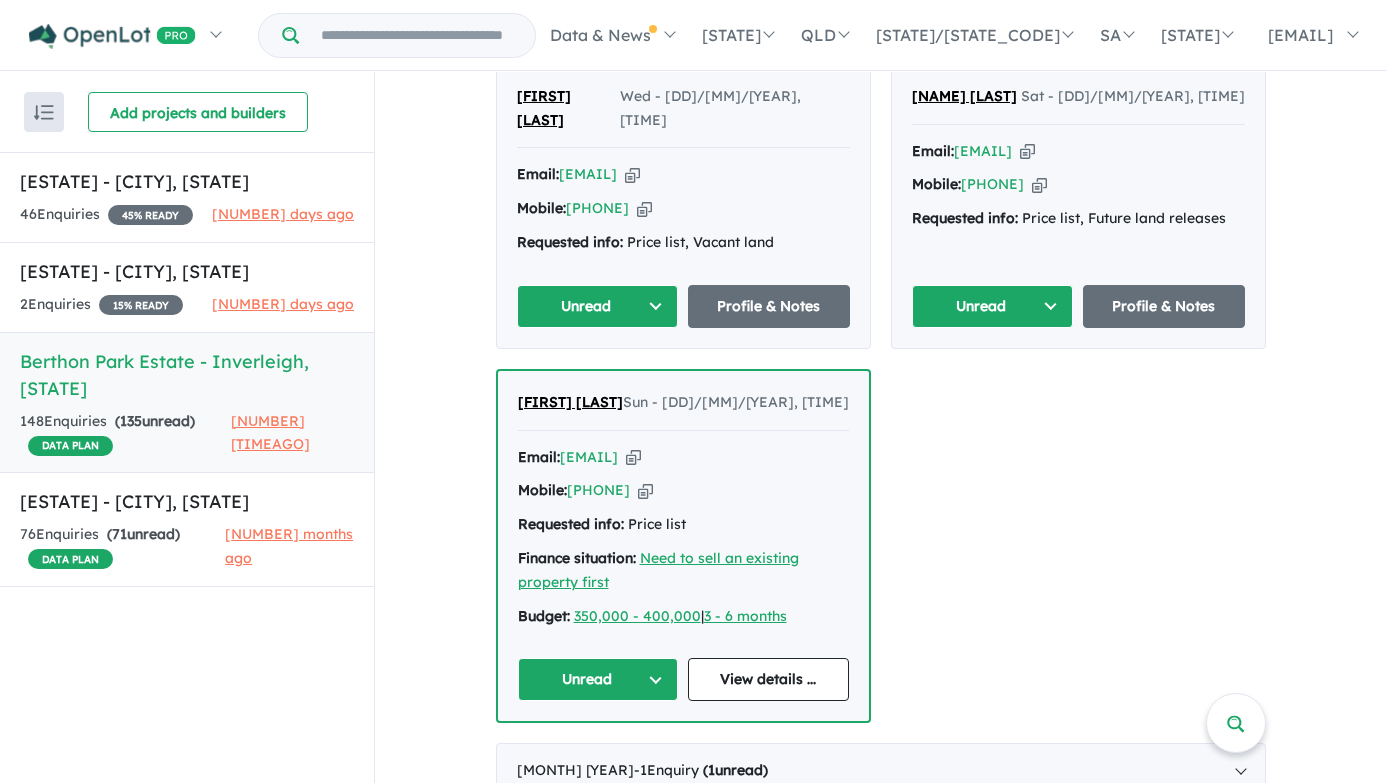 scroll, scrollTop: 3552, scrollLeft: 0, axis: vertical 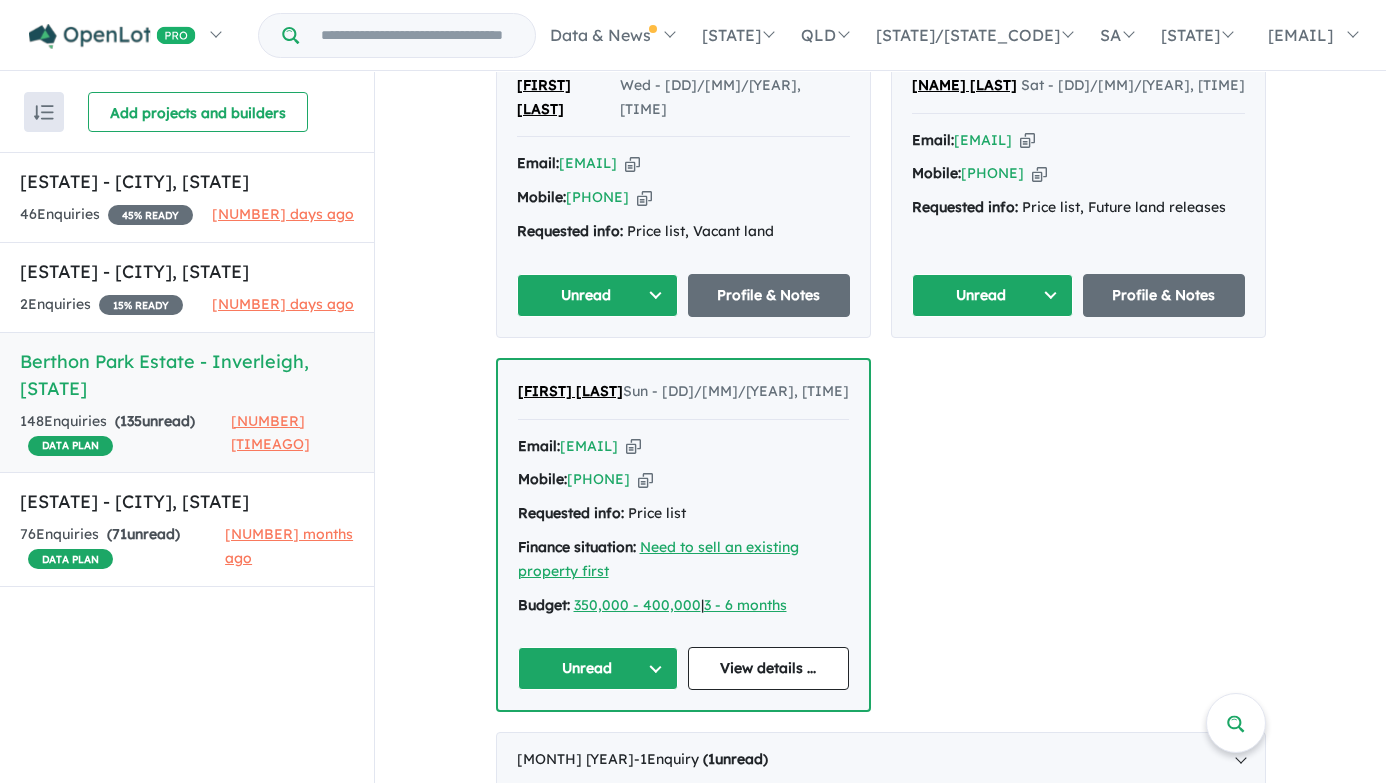 click on "View  4  projects in your account Berthon Park Estate - Inverleigh DATA PLAN Land sizes  from   4,500 m 2  to  4,623 m 2 Land prices  start from   $ 559,000  to  $ 559,000 Update ( 2 ) LIMITED OFFER: Discover Acre+ Rural Living in Inverleigh -  Berthon Park strikes the perfect balance between a quiet rural setting with a deep and proud history, coupled with vibrant village charm and community mindedness. -  25 Minutes to Geelong. -  Offers a haven for families looking to spread their wings. -  Situated in the progressive, ideally-located Golden Plains
Shire, the area offers an appealing alternative for those that
are looking to escape the increasingly congested centres
of Geelong and Melbourne. Read more Your project is only  30 % ready  comparing to other top-performing projects in your area: Showcase more than 3 images  -  [ Yes ] Showcase more than 3 listings  -  [ No ] Display pricing information  -  [ Yes ] Add project headline  -  [ Yes ] Add project selling-points  -  [ Yes ]  -  [ No ]  -  [ No ]" at bounding box center [880, -1222] 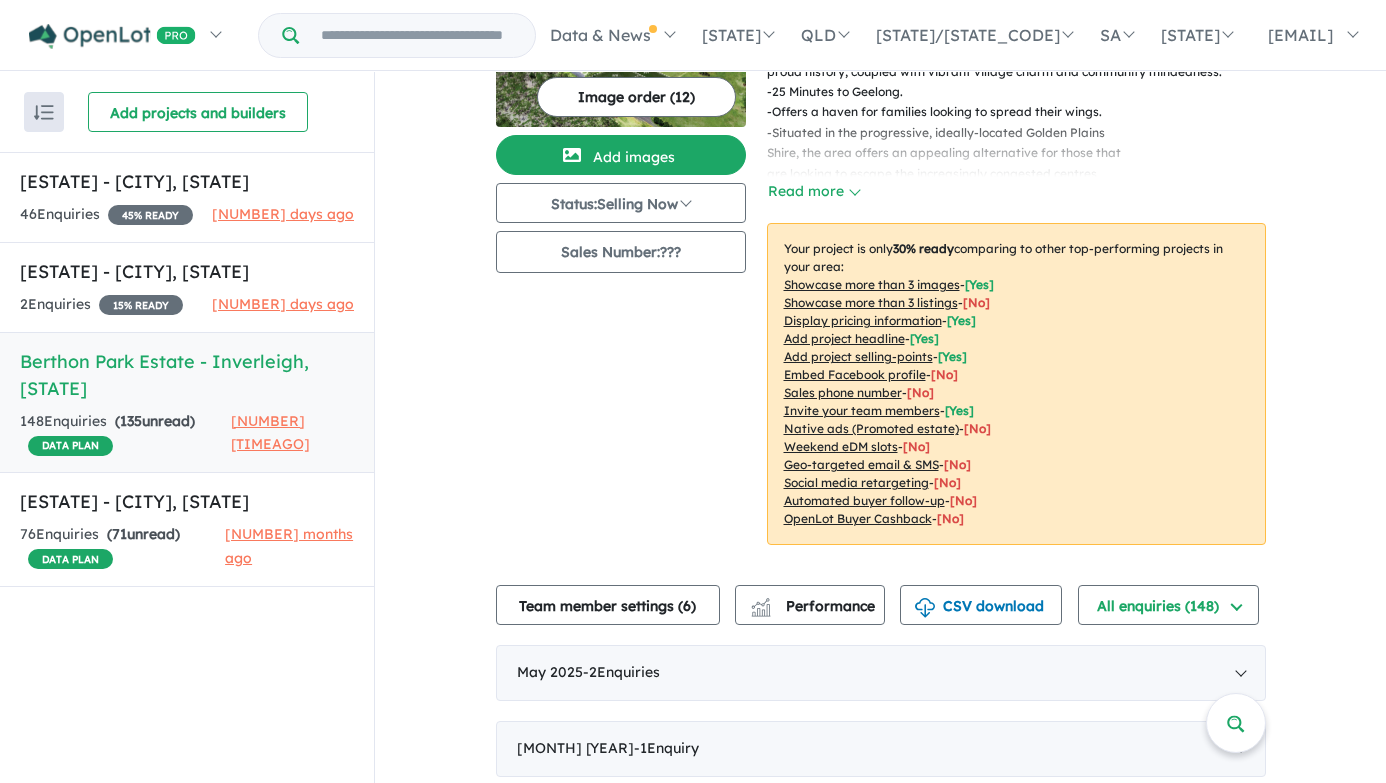 scroll, scrollTop: 0, scrollLeft: 0, axis: both 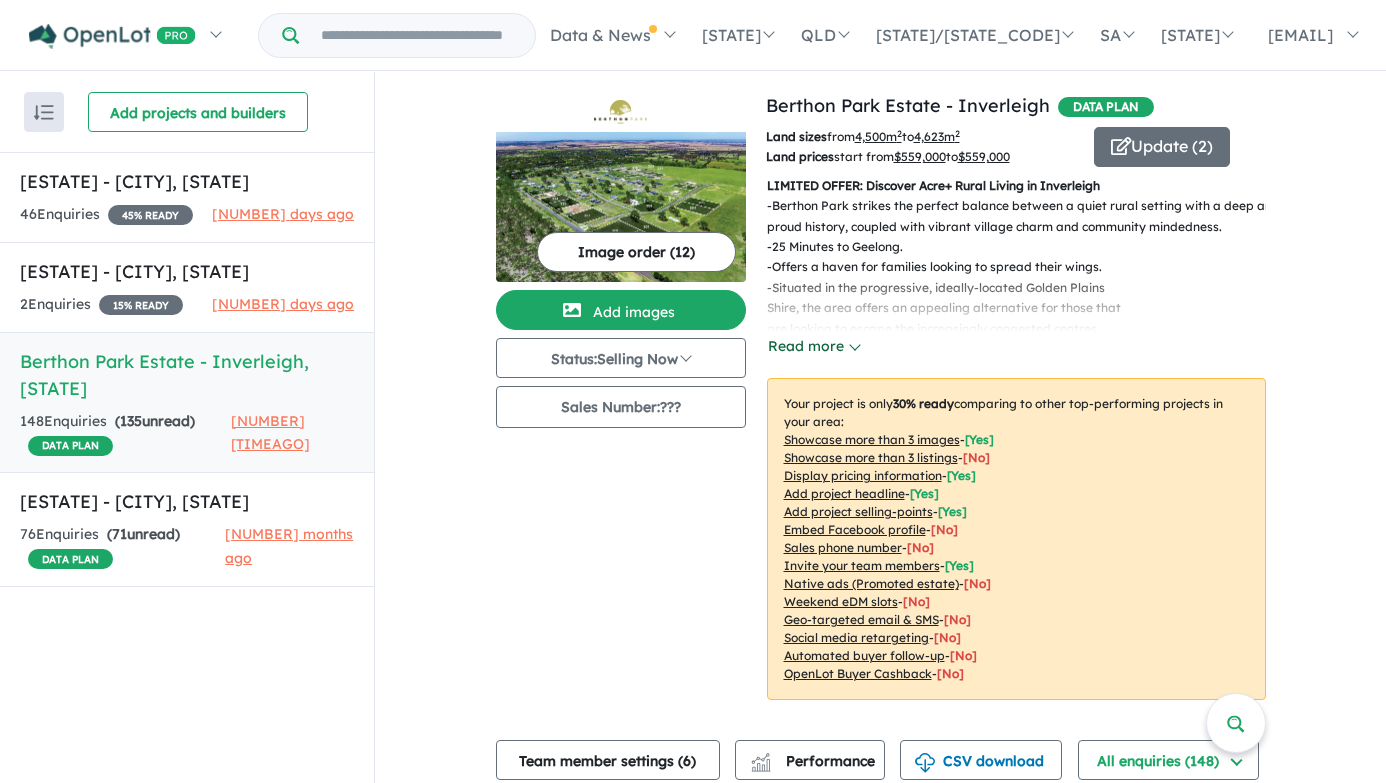 click on "Read more" at bounding box center (814, 346) 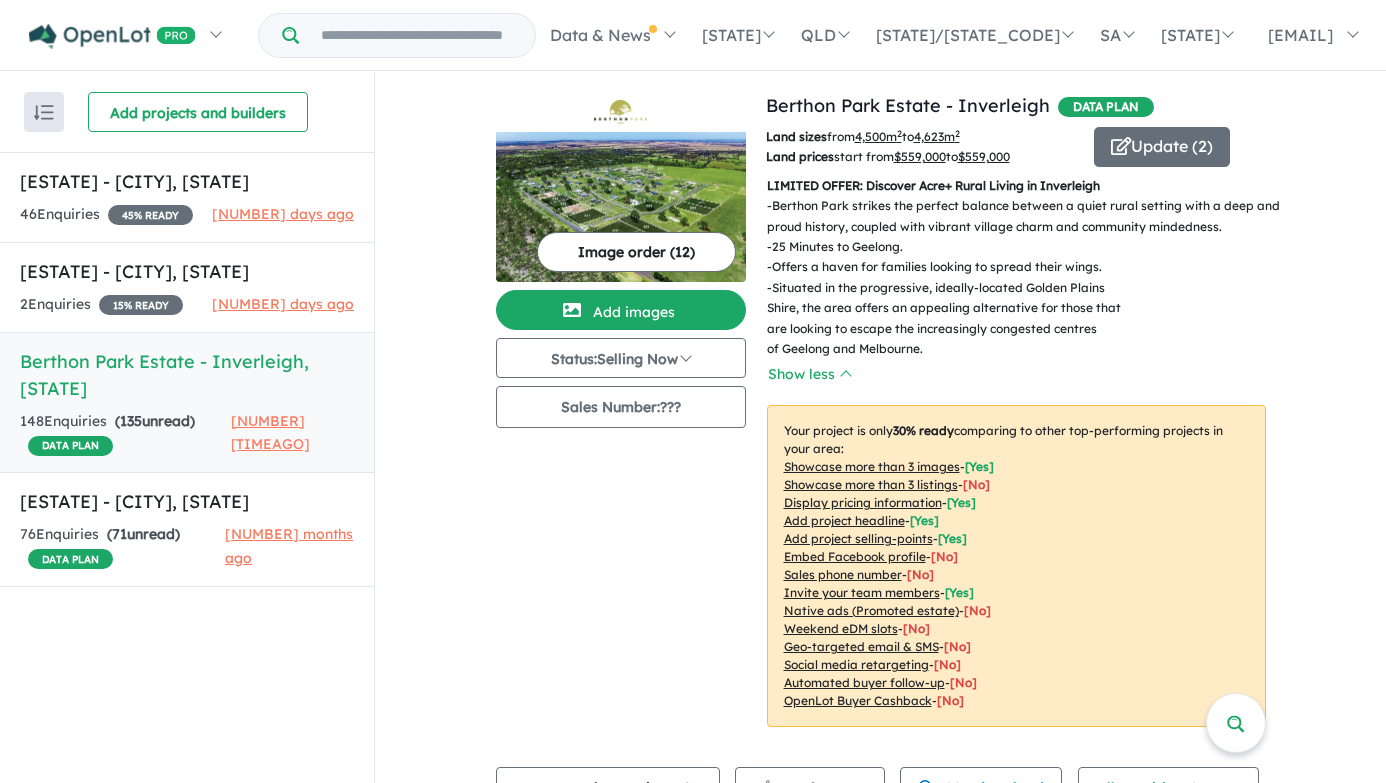 click on "View  4  projects in your account Berthon Park Estate - Inverleigh DATA PLAN Land sizes  from   4,500 m 2  to  4,623 m 2 Land prices  start from   $ 559,000  to  $ 559,000 Update ( 2 ) LIMITED OFFER: Discover Acre+ Rural Living in Inverleigh -  Berthon Park strikes the perfect balance between a quiet rural setting with a deep and proud history, coupled with vibrant village charm and community mindedness. -  25 Minutes to Geelong. -  Offers a haven for families looking to spread their wings. -  Situated in the progressive, ideally-located Golden Plains
Shire, the area offers an appealing alternative for those that
are looking to escape the increasingly congested centres
of Geelong and Melbourne. Show less Your project is only  30 % ready  comparing to other top-performing projects in your area: Showcase more than 3 images  -  [ Yes ] Showcase more than 3 listings  -  [ No ] Display pricing information  -  [ Yes ] Add project headline  -  [ Yes ] Add project selling-points  -  [ Yes ]  -  [ No ]  -  [ No ]" at bounding box center (880, 2343) 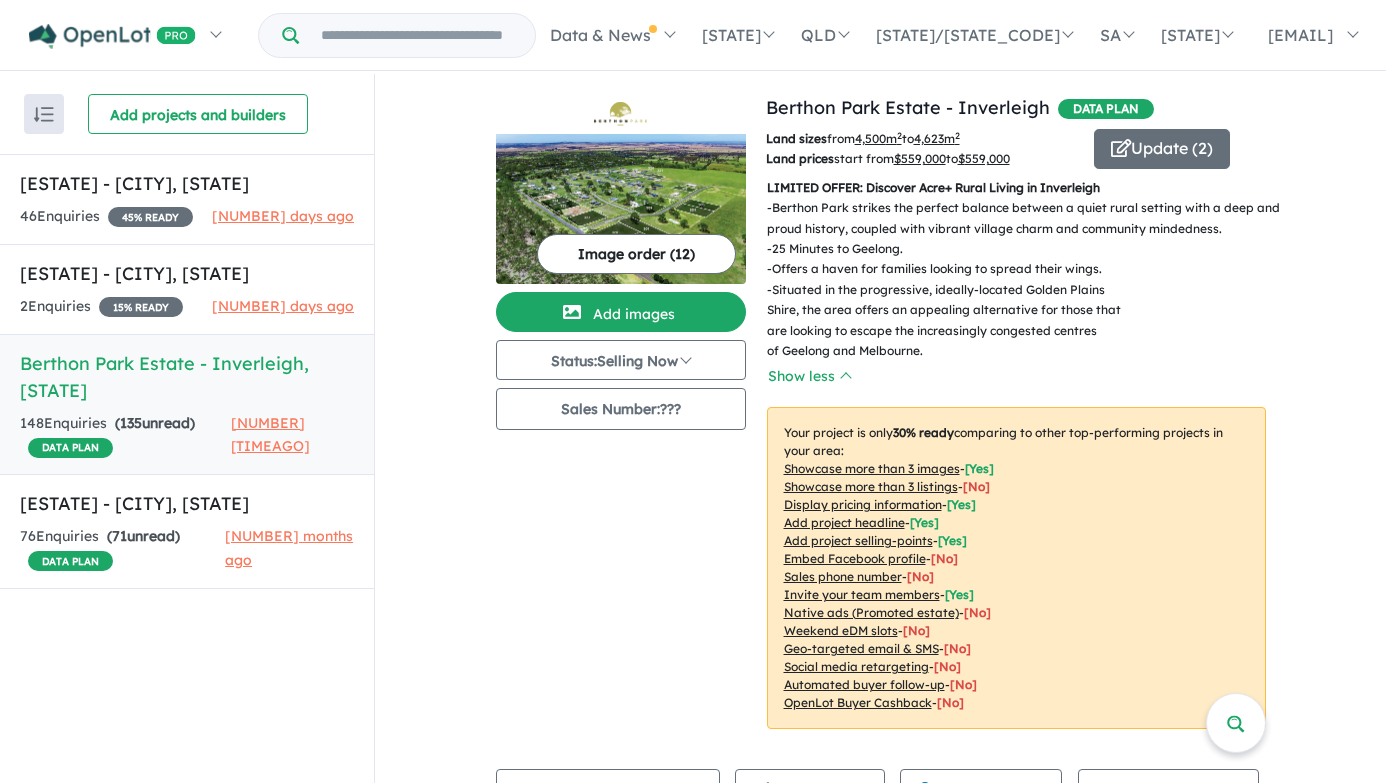 click on "View  4  projects in your account Berthon Park Estate - Inverleigh DATA PLAN Land sizes  from   4,500 m 2  to  4,623 m 2 Land prices  start from   $ 559,000  to  $ 559,000 Update ( 2 ) LIMITED OFFER: Discover Acre+ Rural Living in Inverleigh -  Berthon Park strikes the perfect balance between a quiet rural setting with a deep and proud history, coupled with vibrant village charm and community mindedness. -  25 Minutes to Geelong. -  Offers a haven for families looking to spread their wings. -  Situated in the progressive, ideally-located Golden Plains
Shire, the area offers an appealing alternative for those that
are looking to escape the increasingly congested centres
of Geelong and Melbourne. Show less Your project is only  30 % ready  comparing to other top-performing projects in your area: Showcase more than 3 images  -  [ Yes ] Showcase more than 3 listings  -  [ No ] Display pricing information  -  [ Yes ] Add project headline  -  [ Yes ] Add project selling-points  -  [ Yes ]  -  [ No ]  -  [ No ]" at bounding box center (880, 2345) 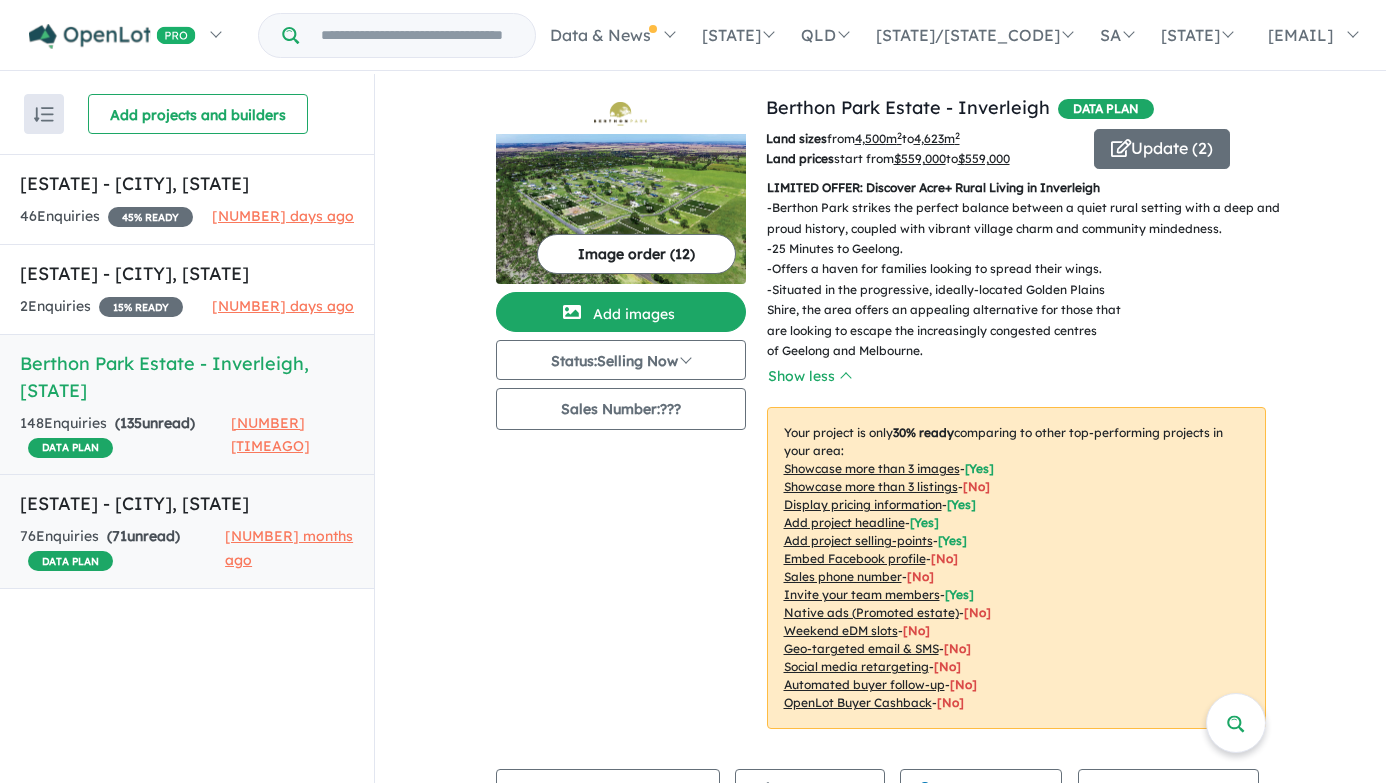 click on "Barrabool Views North Estate - Inverleigh , VIC 76  Enquir ies ( 71  unread) DATA PLAN 2 months ago" at bounding box center (187, 531) 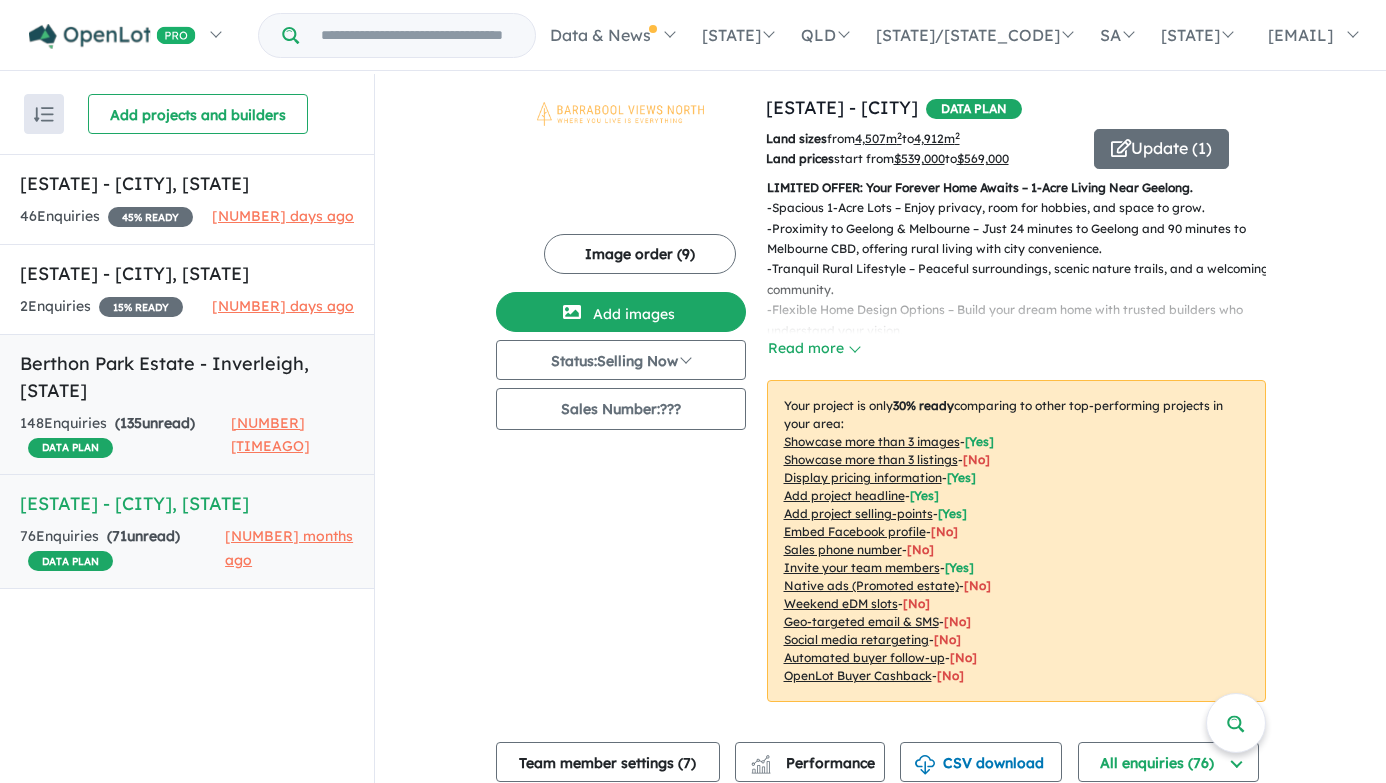click on "148  Enquir ies ( 135  unread) DATA PLAN" at bounding box center (125, 436) 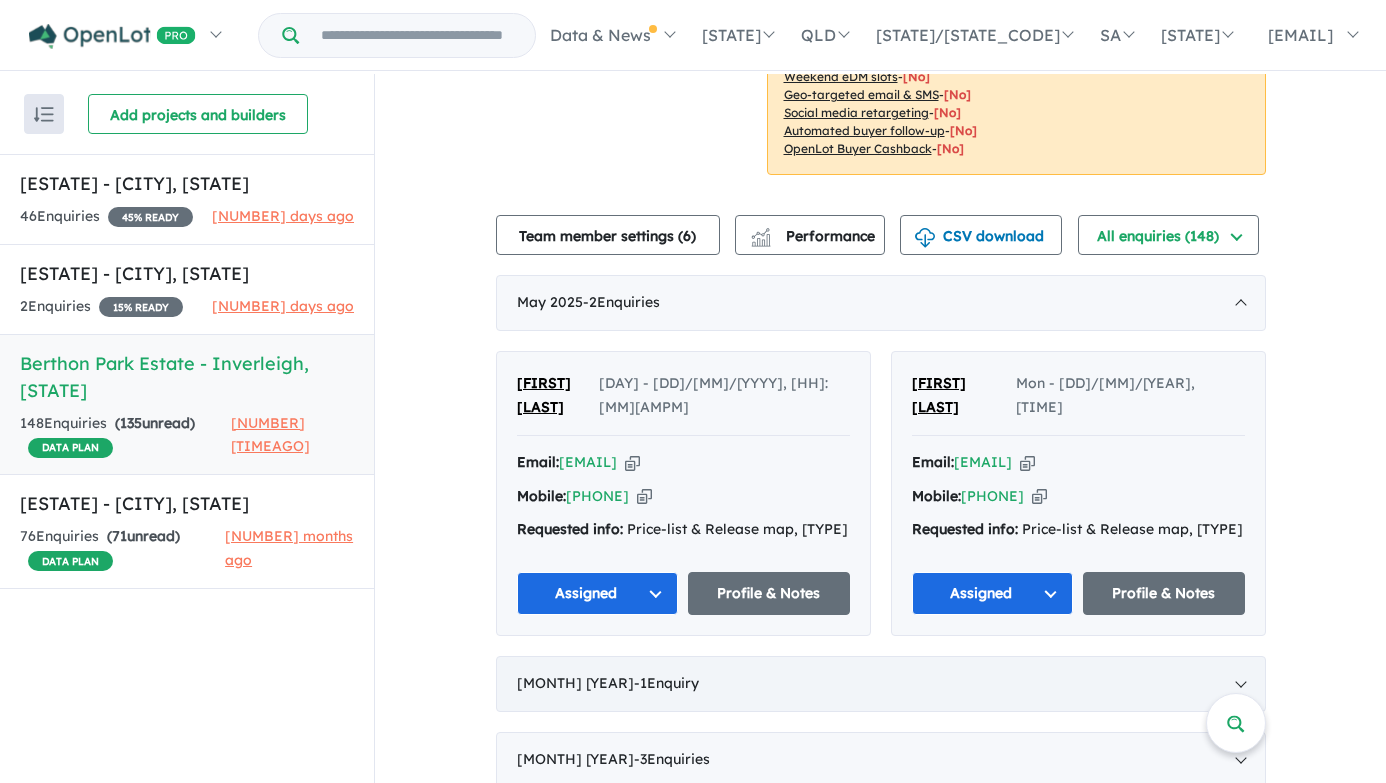 scroll, scrollTop: 573, scrollLeft: 0, axis: vertical 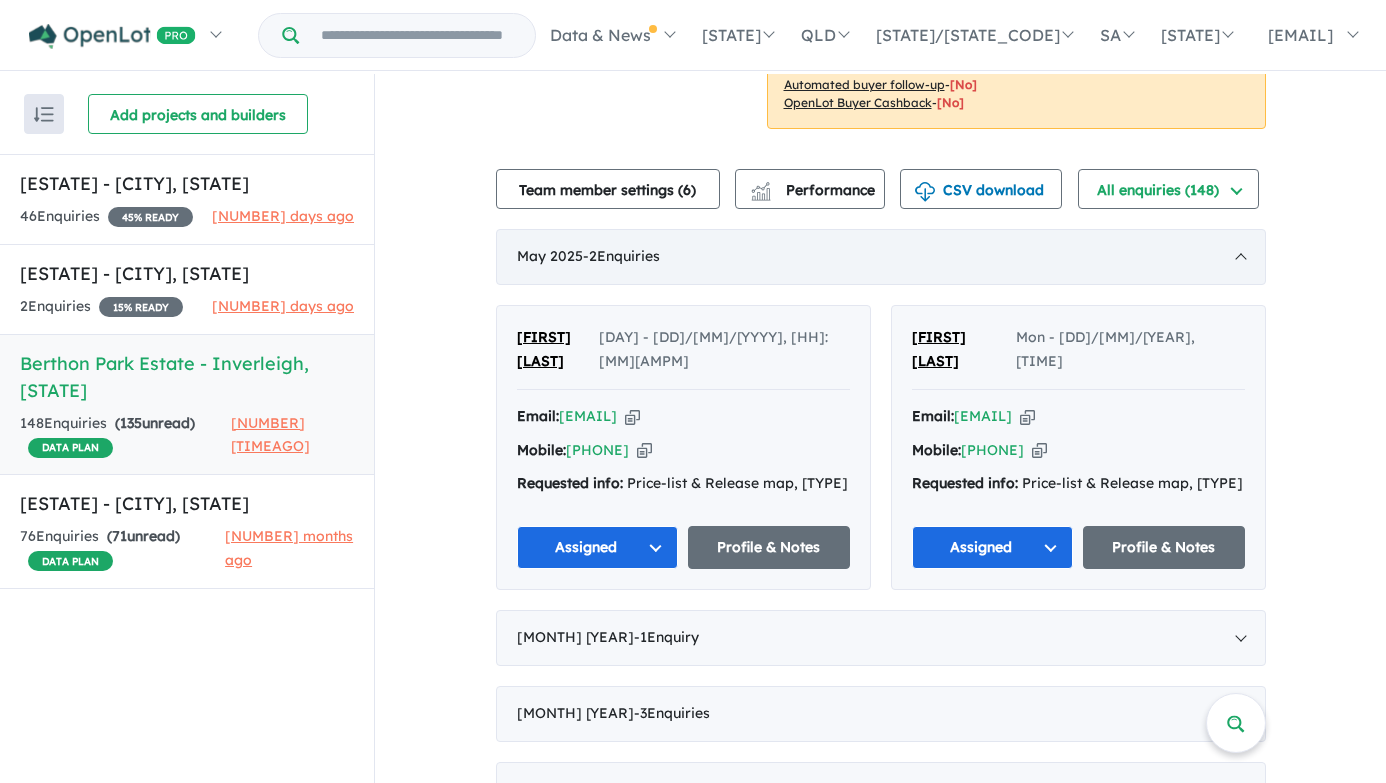 click on "May 2025  -  2  Enquir ies   ( 0  unread)" at bounding box center (881, 257) 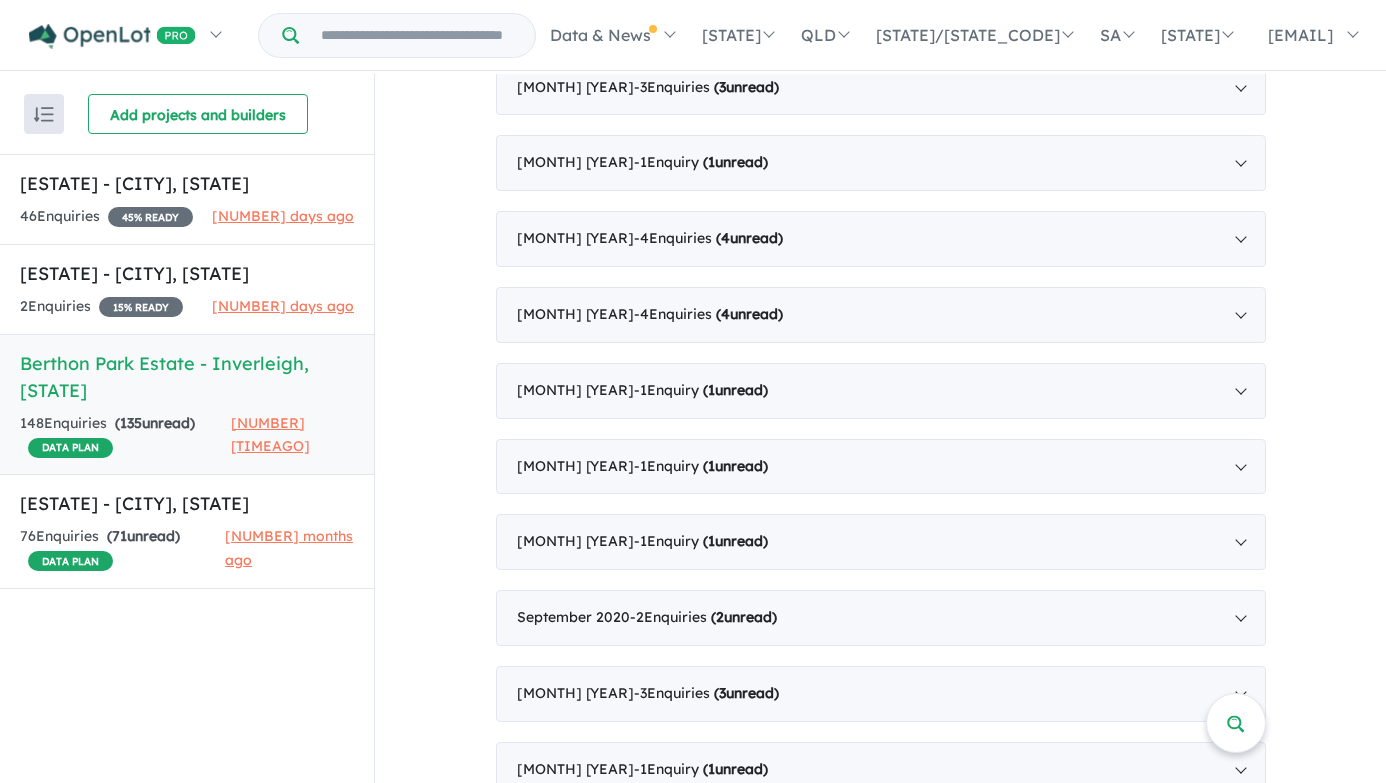 scroll, scrollTop: 3125, scrollLeft: 0, axis: vertical 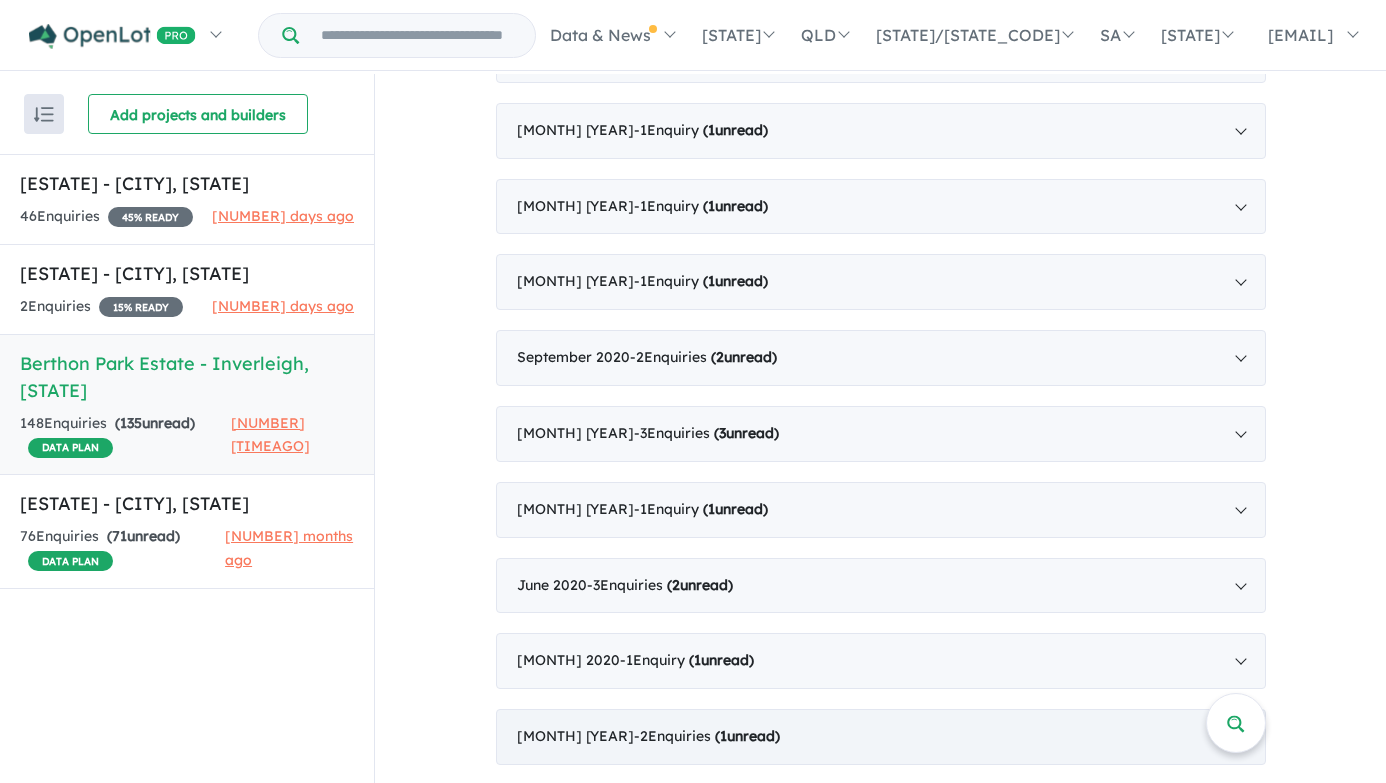 click on "-  2  Enquir ies   ( 1  unread)" at bounding box center (707, 736) 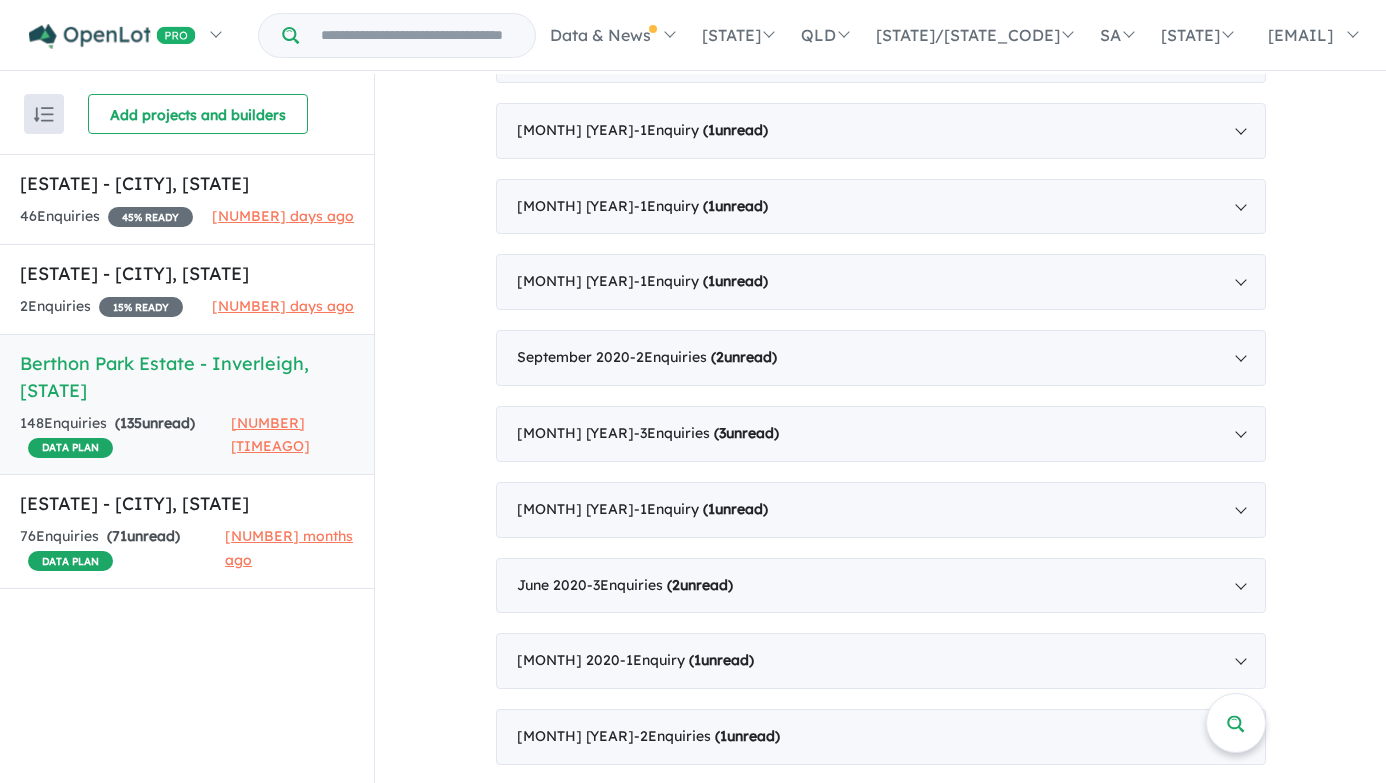 scroll, scrollTop: 2, scrollLeft: 0, axis: vertical 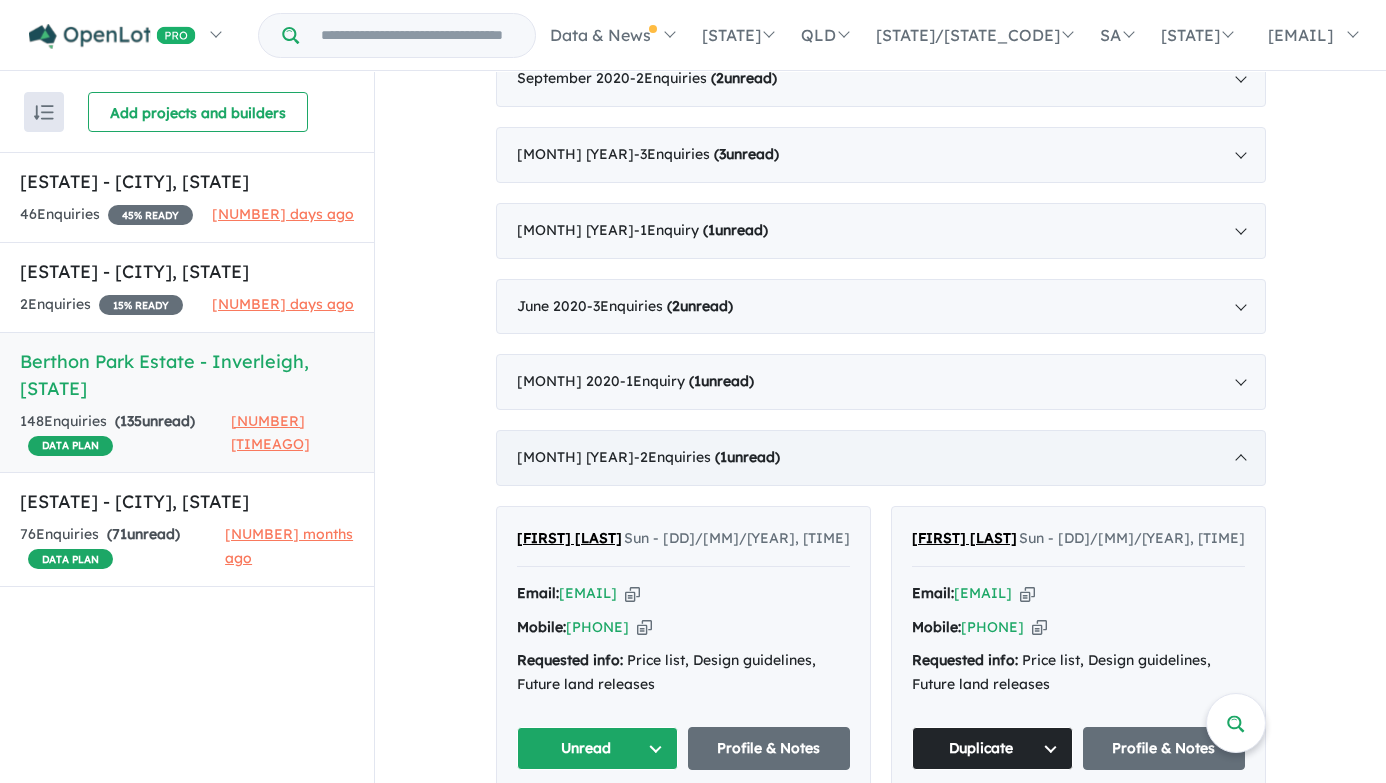 click on "April 2020  -  2  Enquir ies   ( 1  unread)" at bounding box center (881, 458) 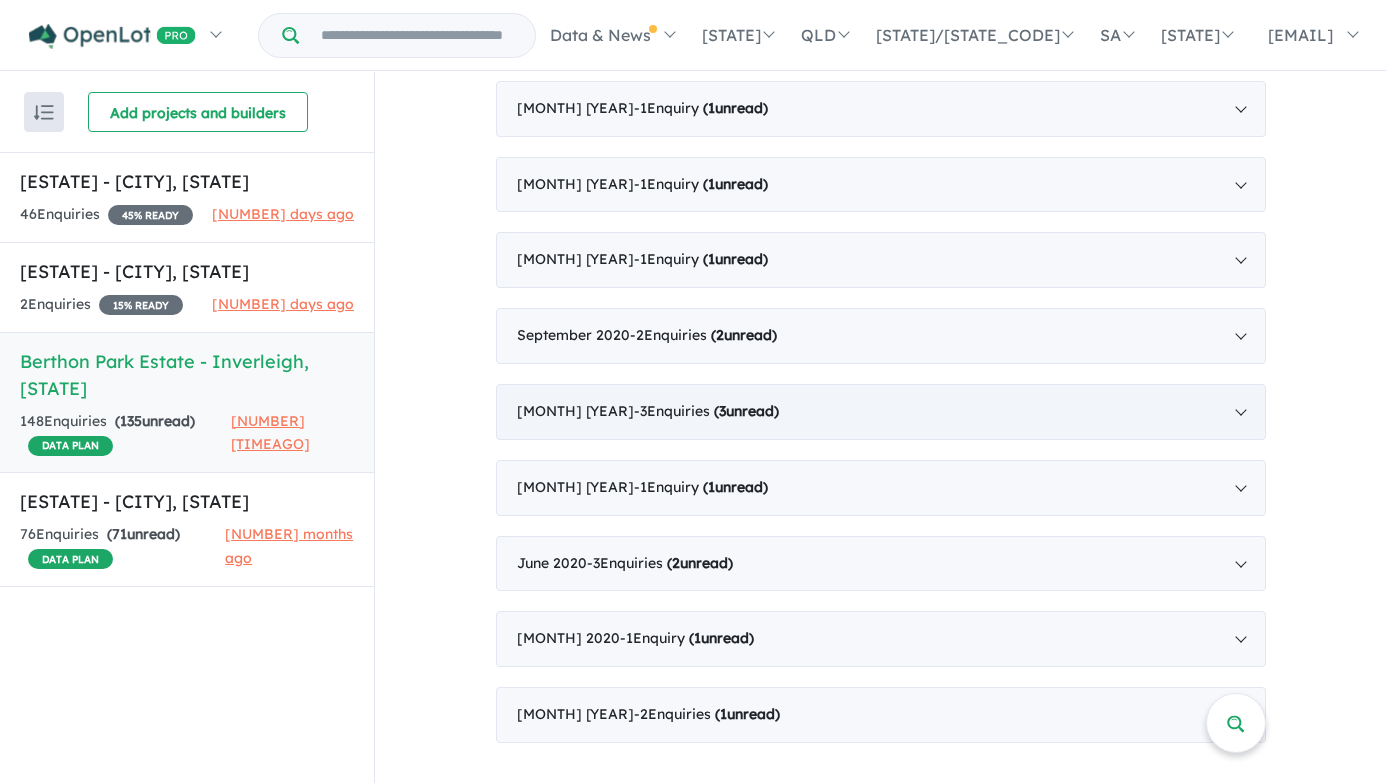 scroll, scrollTop: 3125, scrollLeft: 0, axis: vertical 